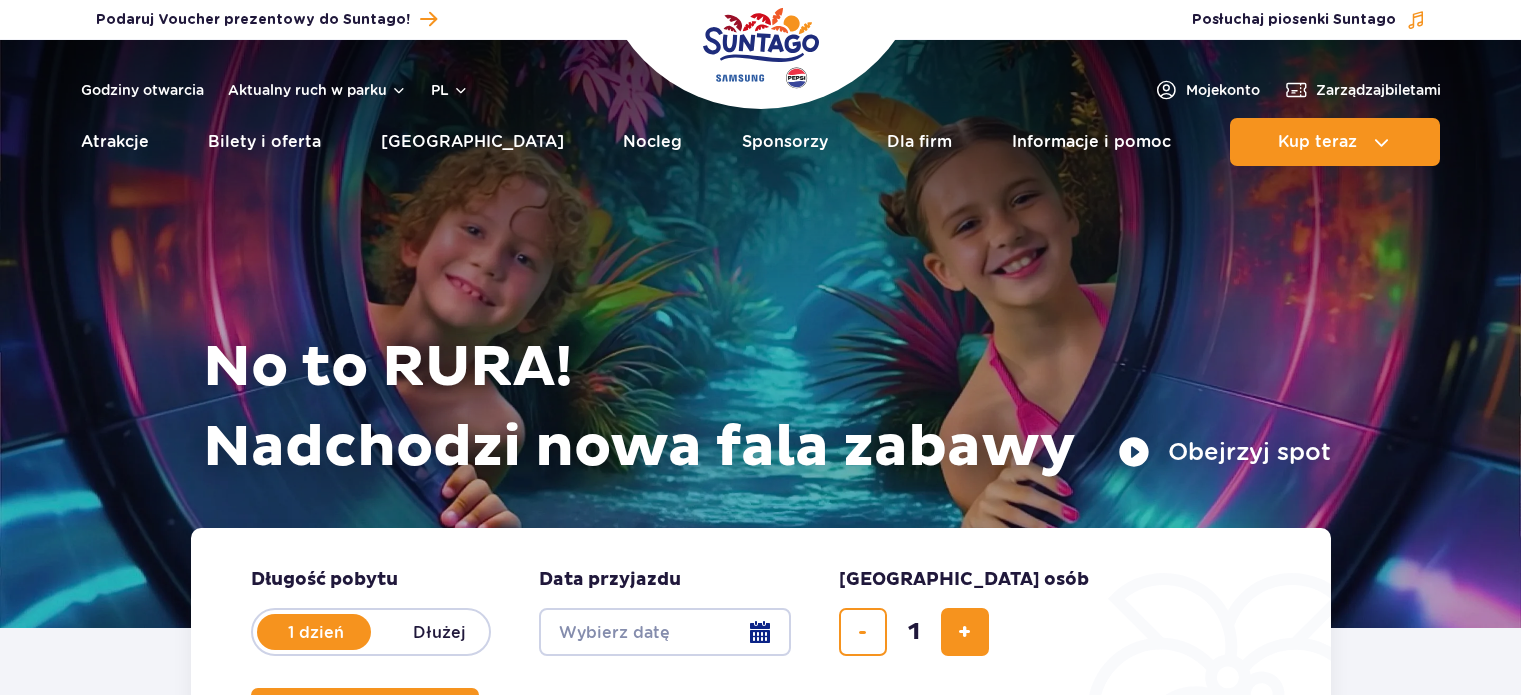 scroll, scrollTop: 0, scrollLeft: 0, axis: both 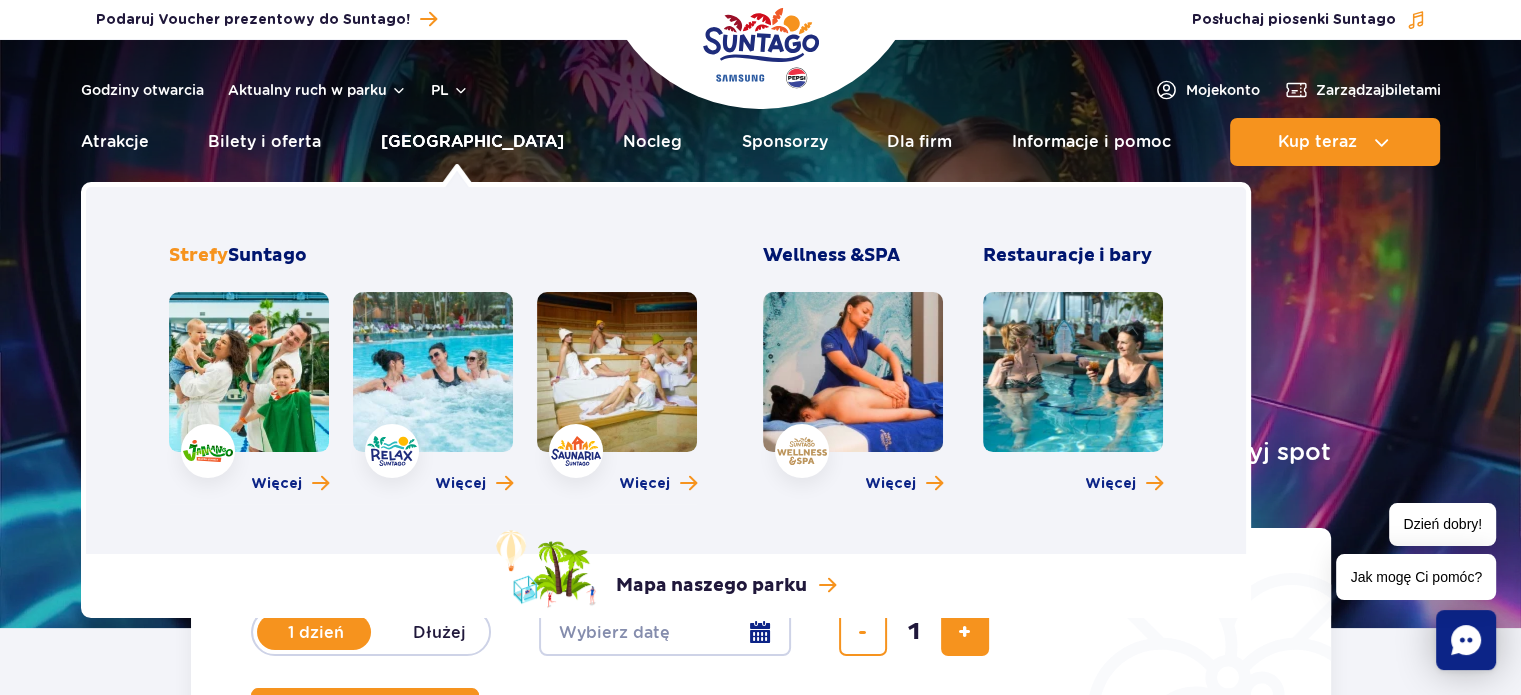 click on "[GEOGRAPHIC_DATA]" at bounding box center (472, 142) 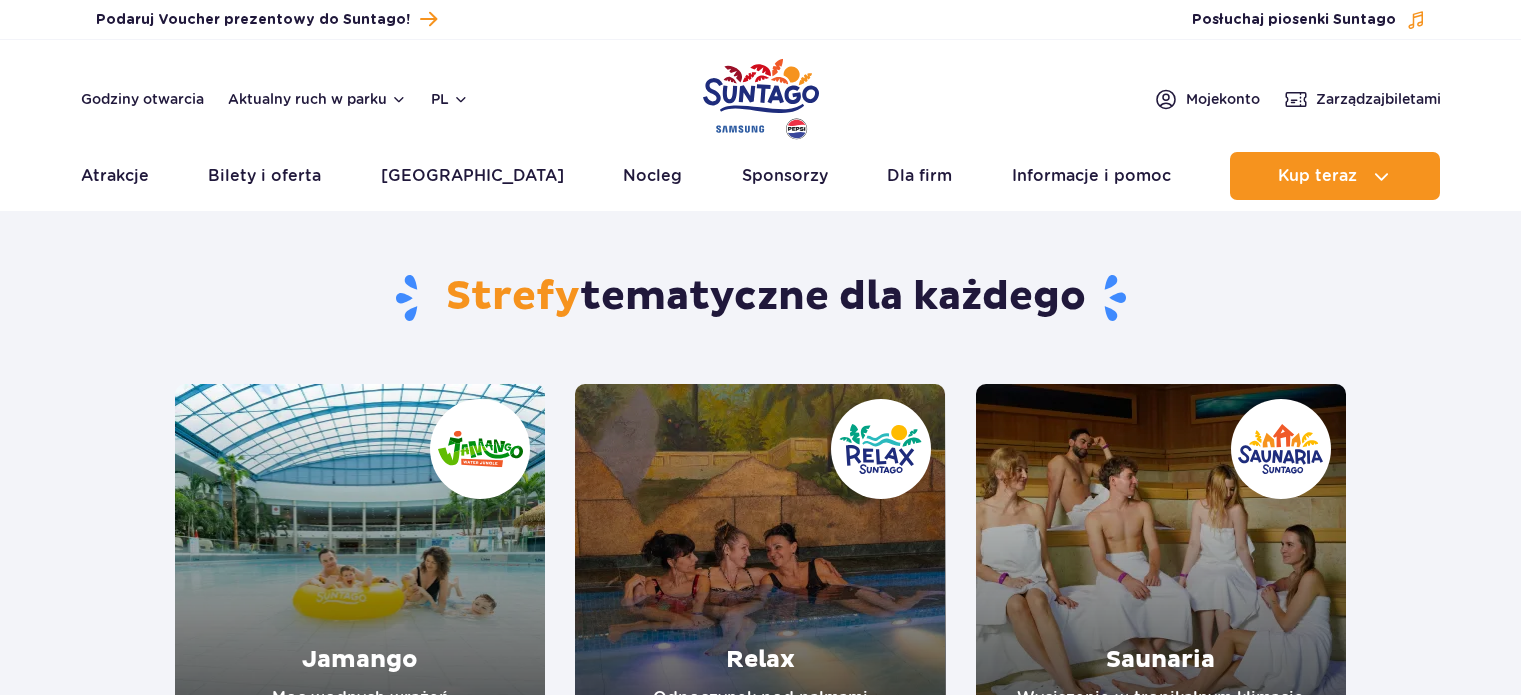 scroll, scrollTop: 0, scrollLeft: 0, axis: both 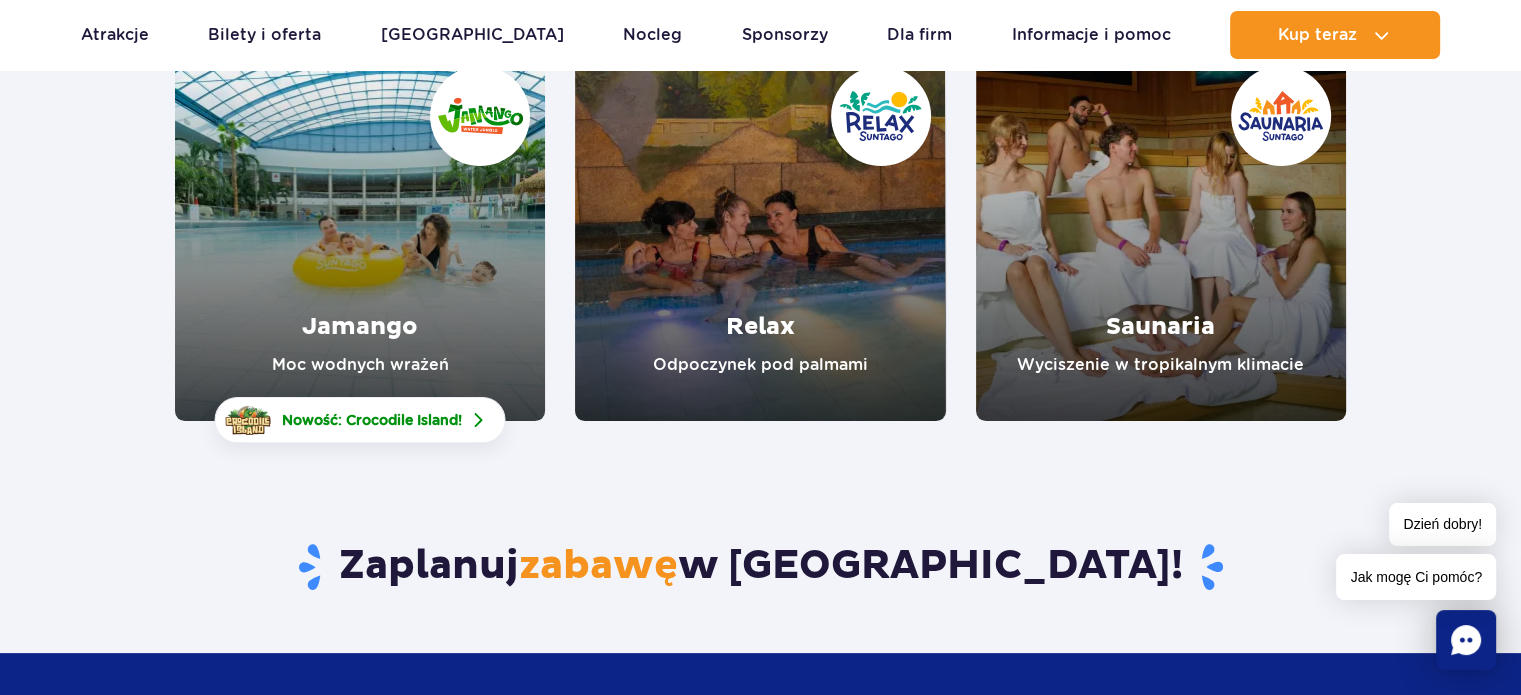 click at bounding box center [360, 236] 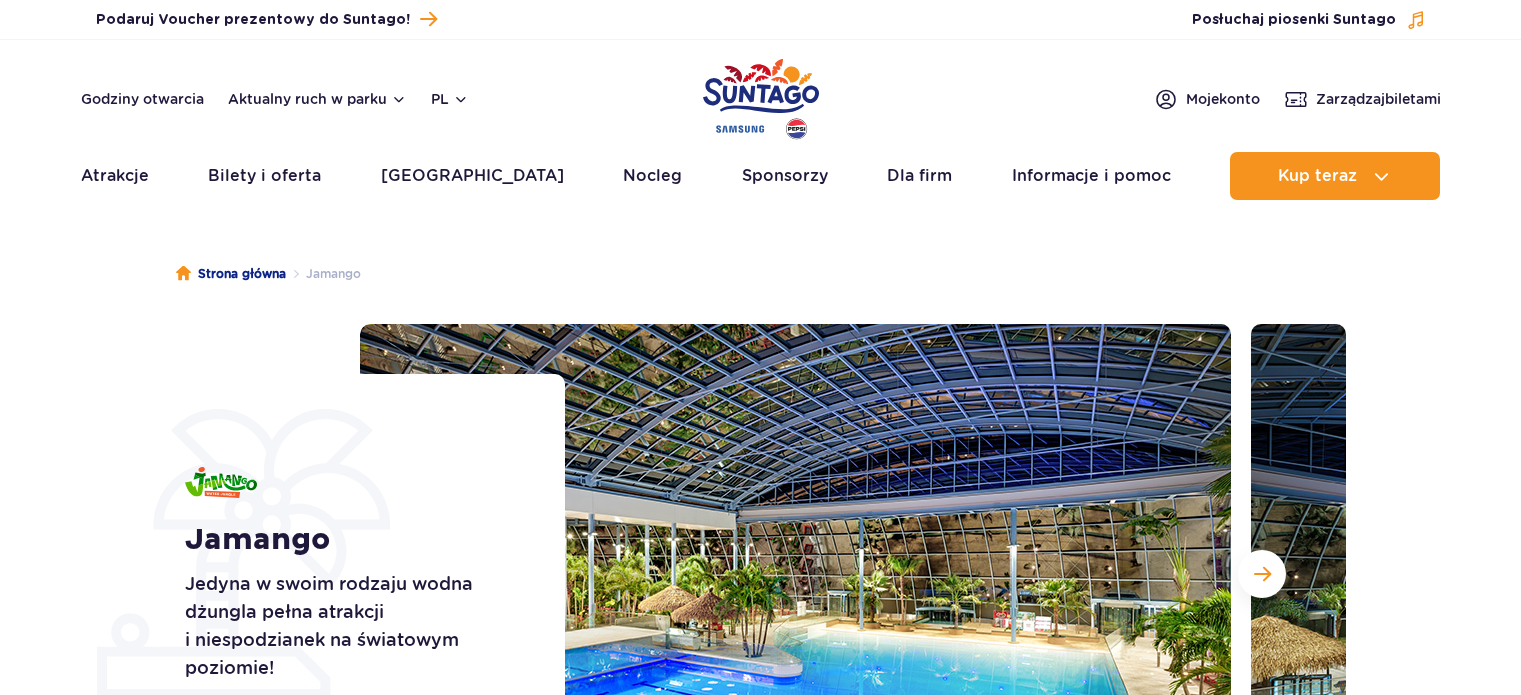 scroll, scrollTop: 0, scrollLeft: 0, axis: both 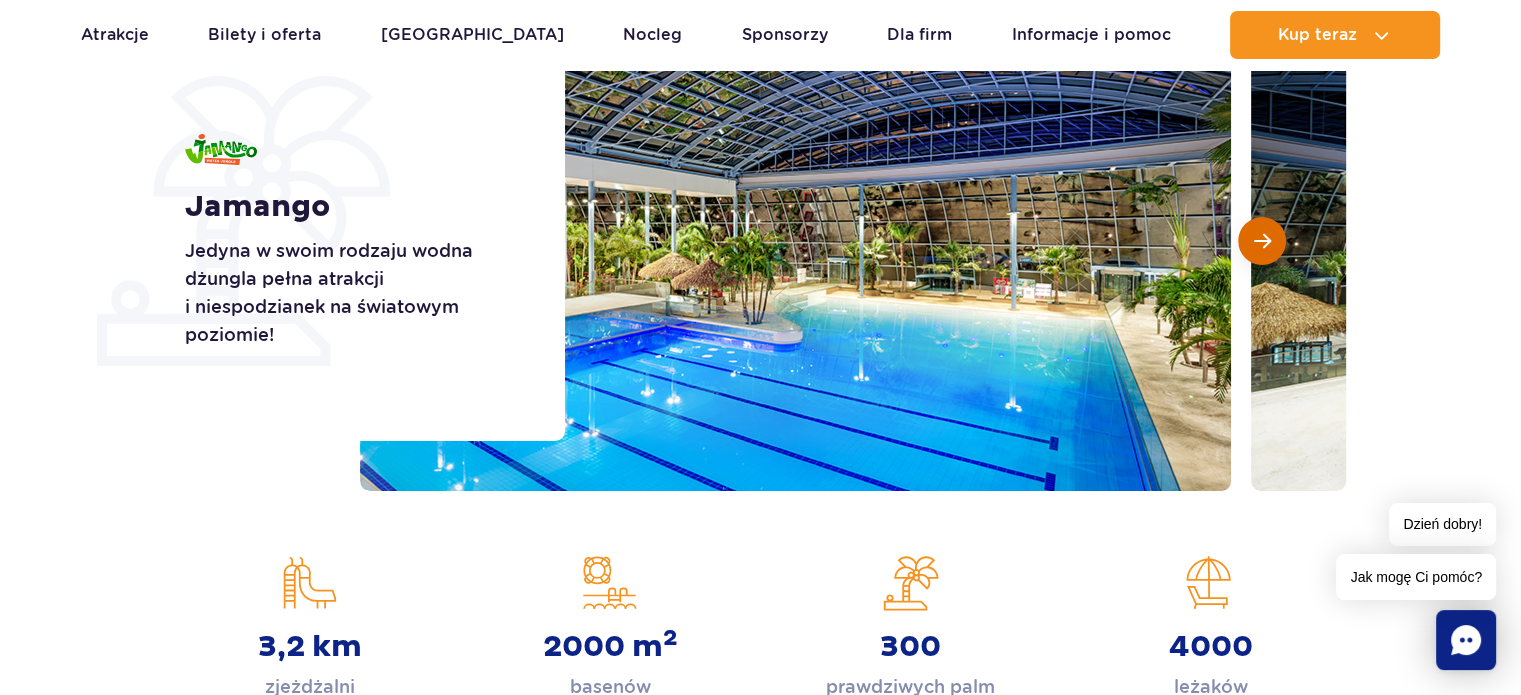 click at bounding box center [1262, 241] 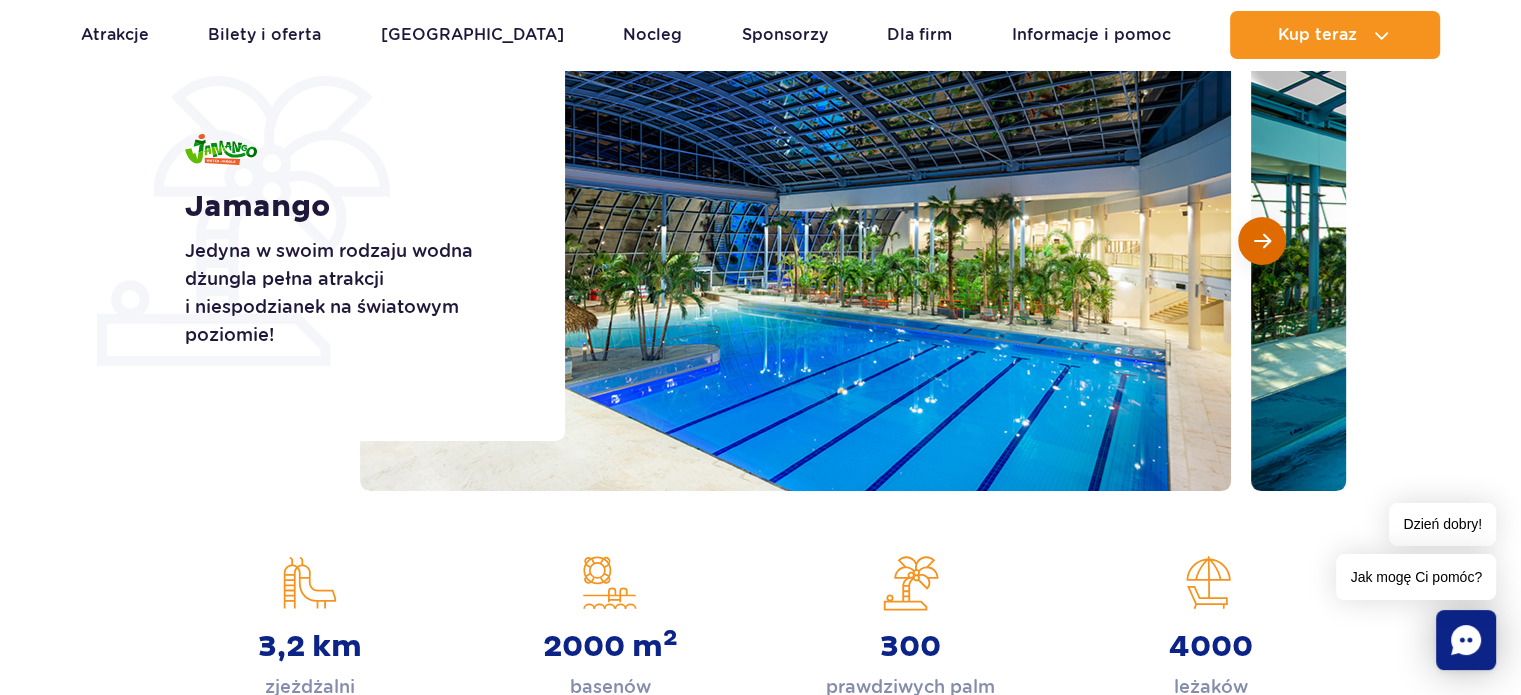 click at bounding box center [1262, 241] 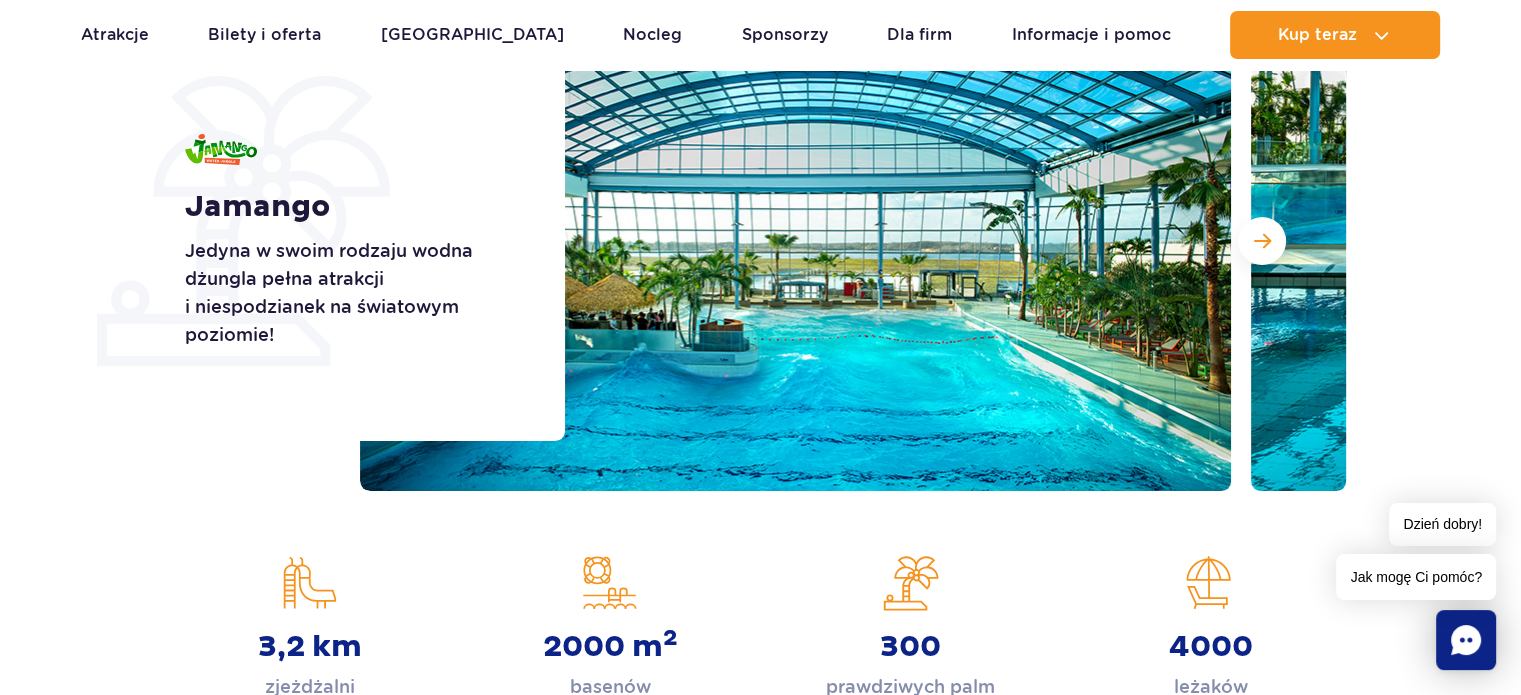 click at bounding box center [853, 241] 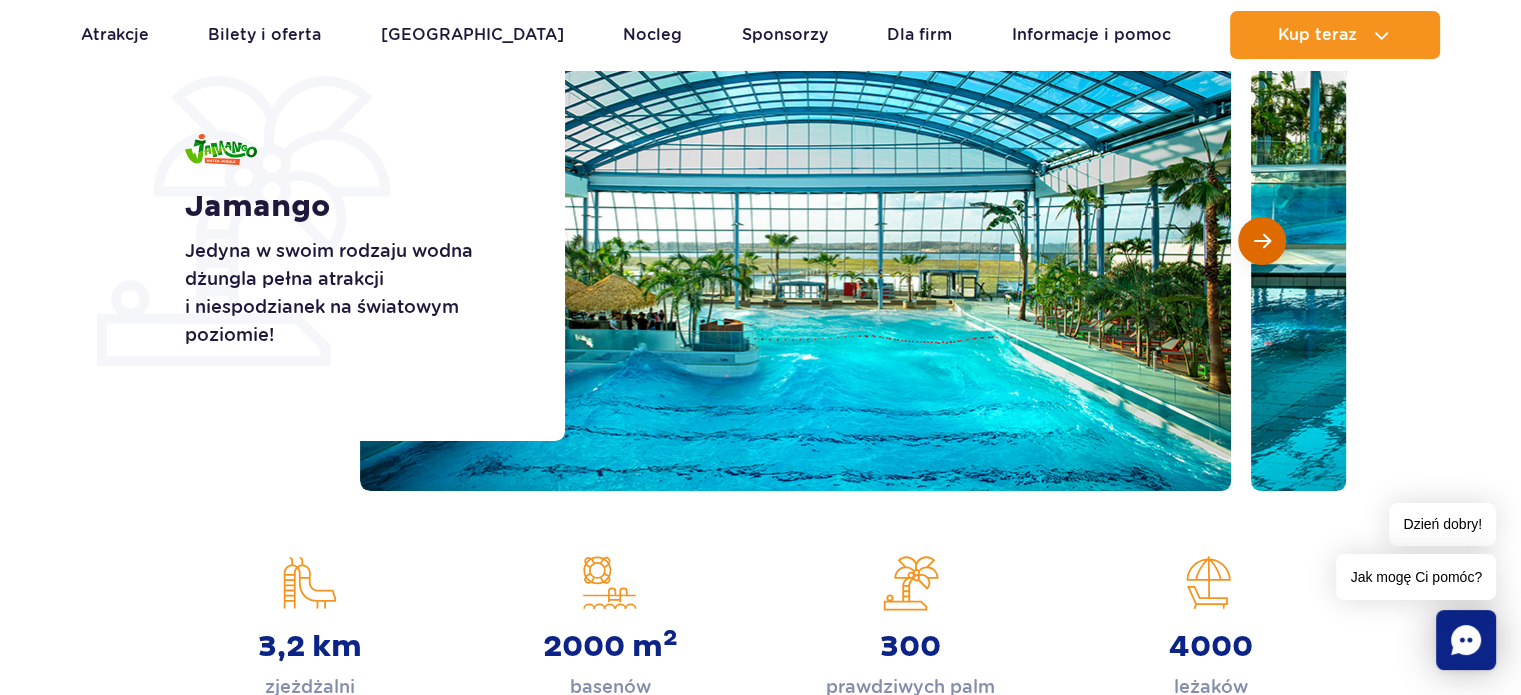 click at bounding box center (1262, 241) 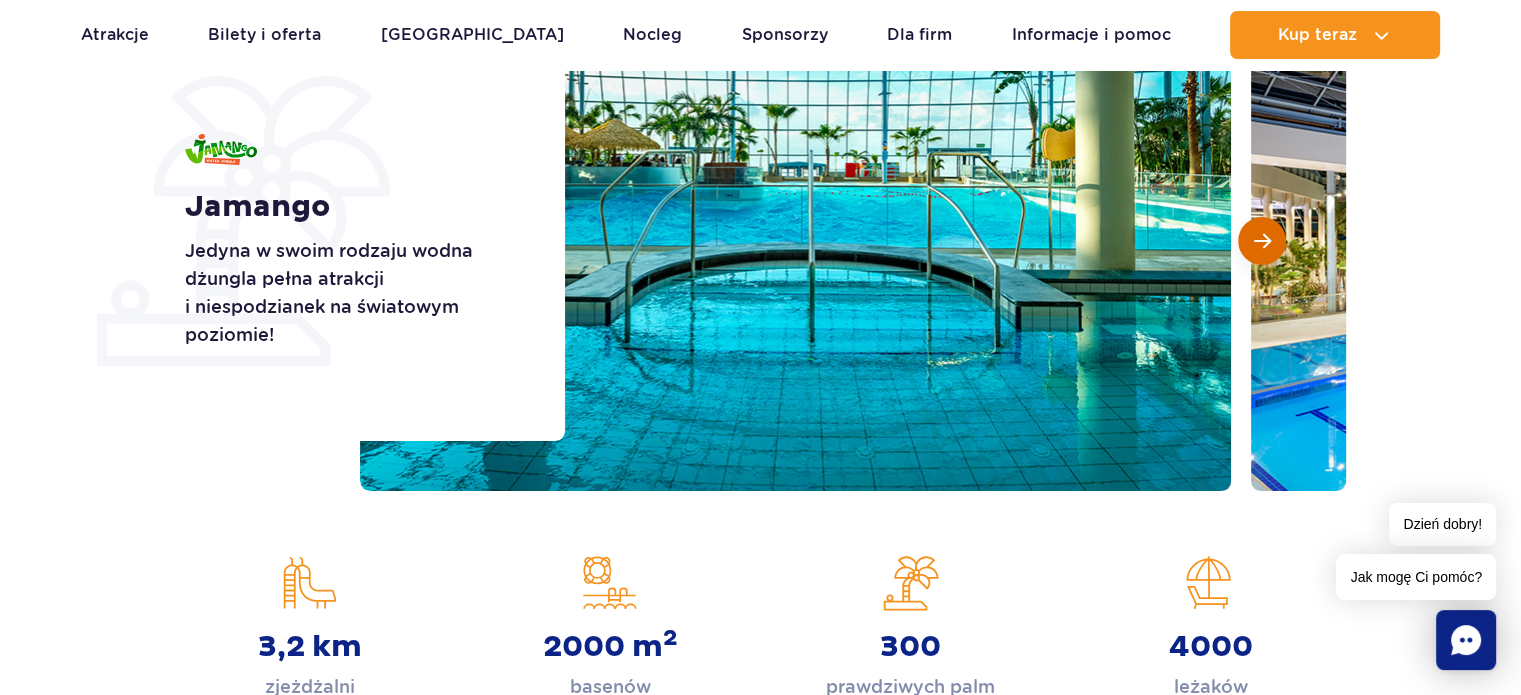 click at bounding box center [1262, 241] 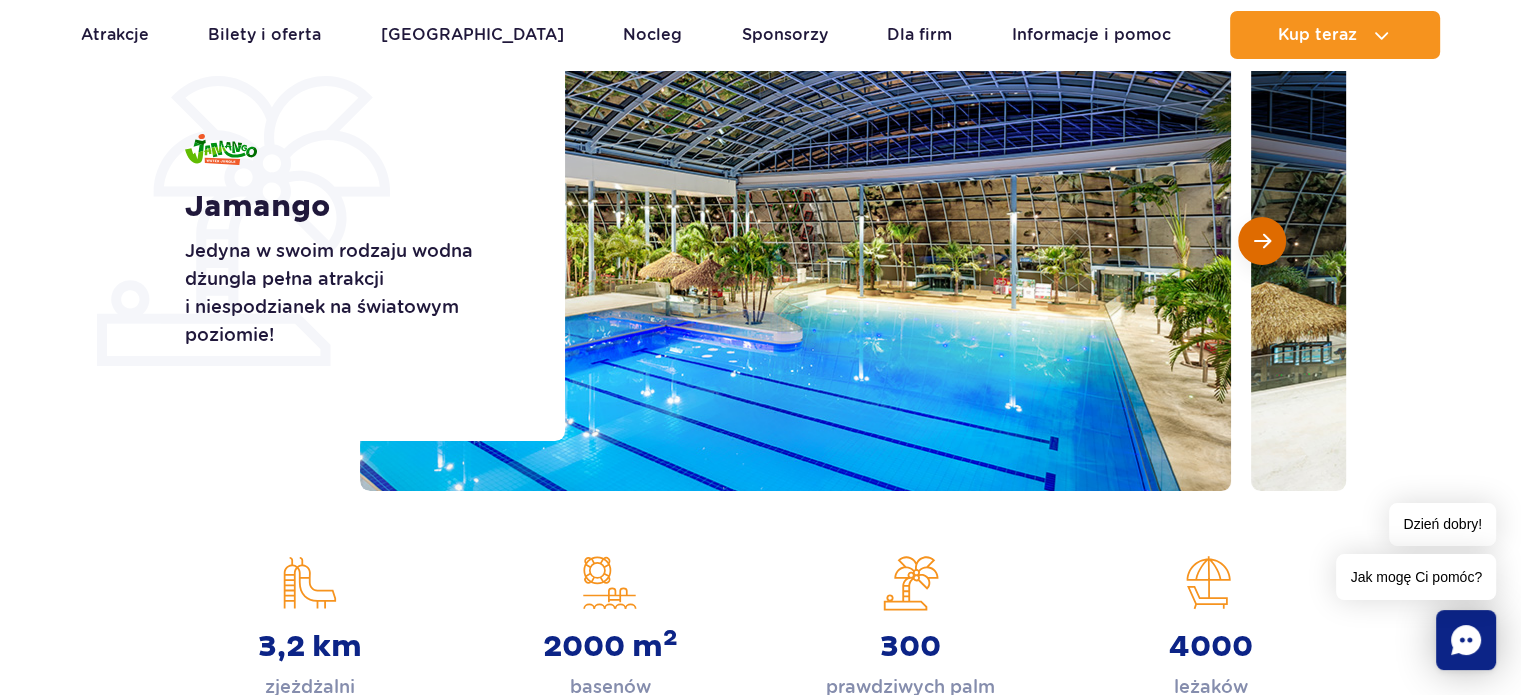 click at bounding box center [1262, 241] 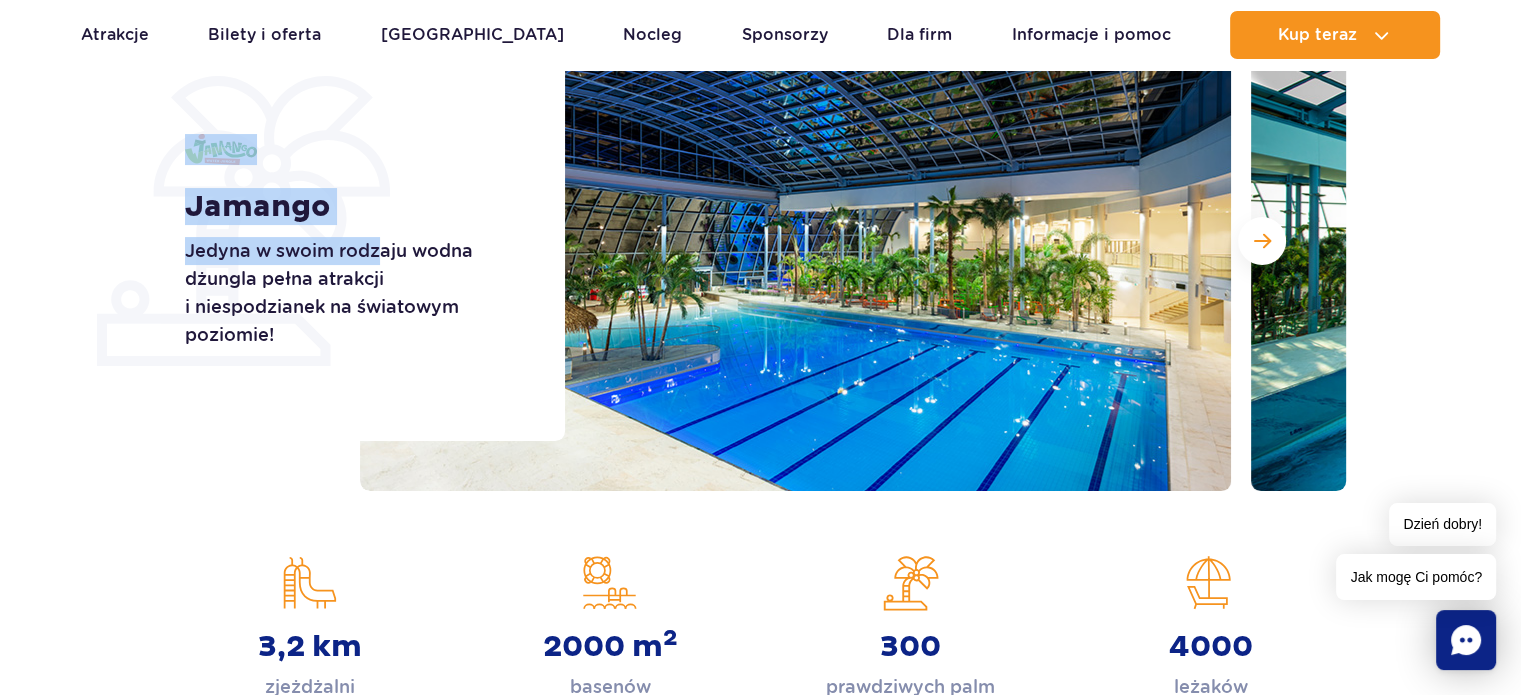 drag, startPoint x: 385, startPoint y: 235, endPoint x: 154, endPoint y: 243, distance: 231.13849 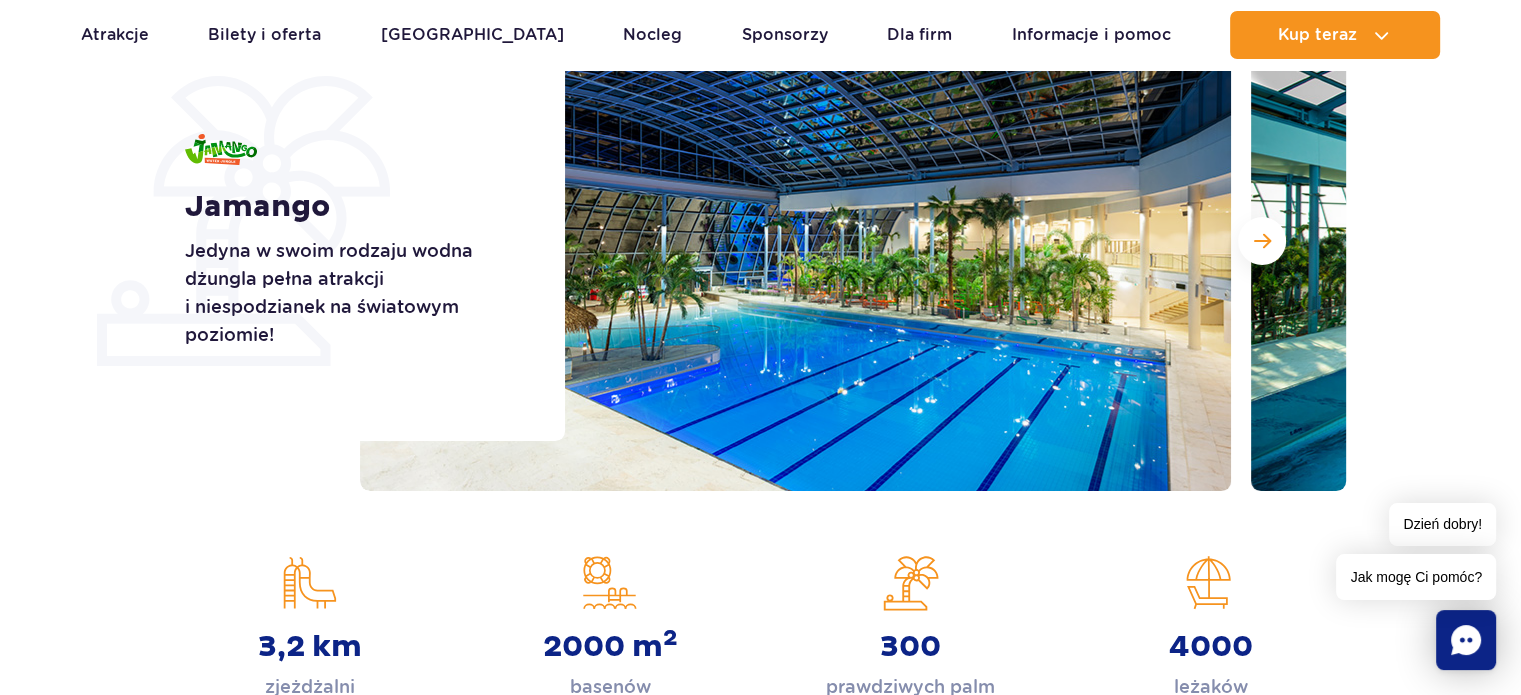 click on "Jamango
Jedyna w swoim rodzaju wodna dżungla pełna atrakcji i niespodzianek na światowym poziomie!
Jamango" at bounding box center [760, 241] 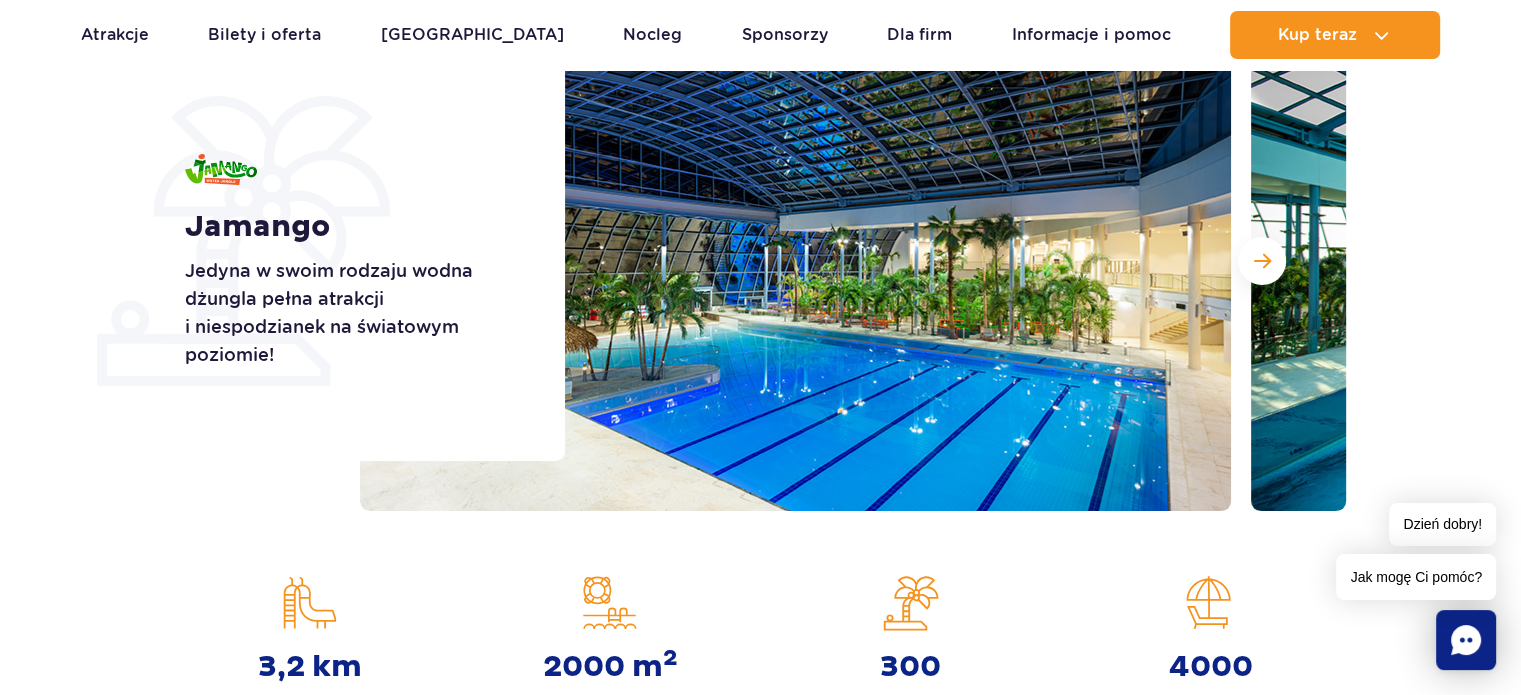 scroll, scrollTop: 166, scrollLeft: 0, axis: vertical 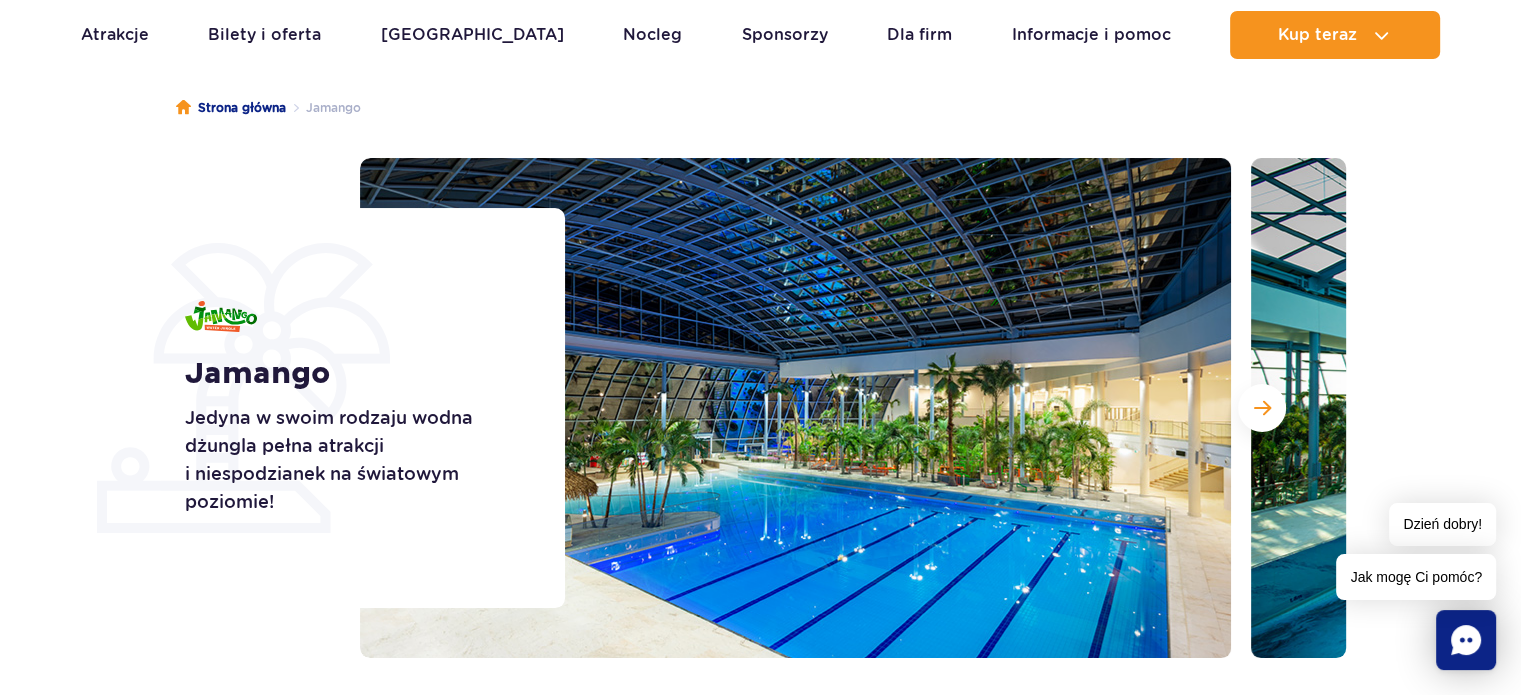 click at bounding box center (1686, 408) 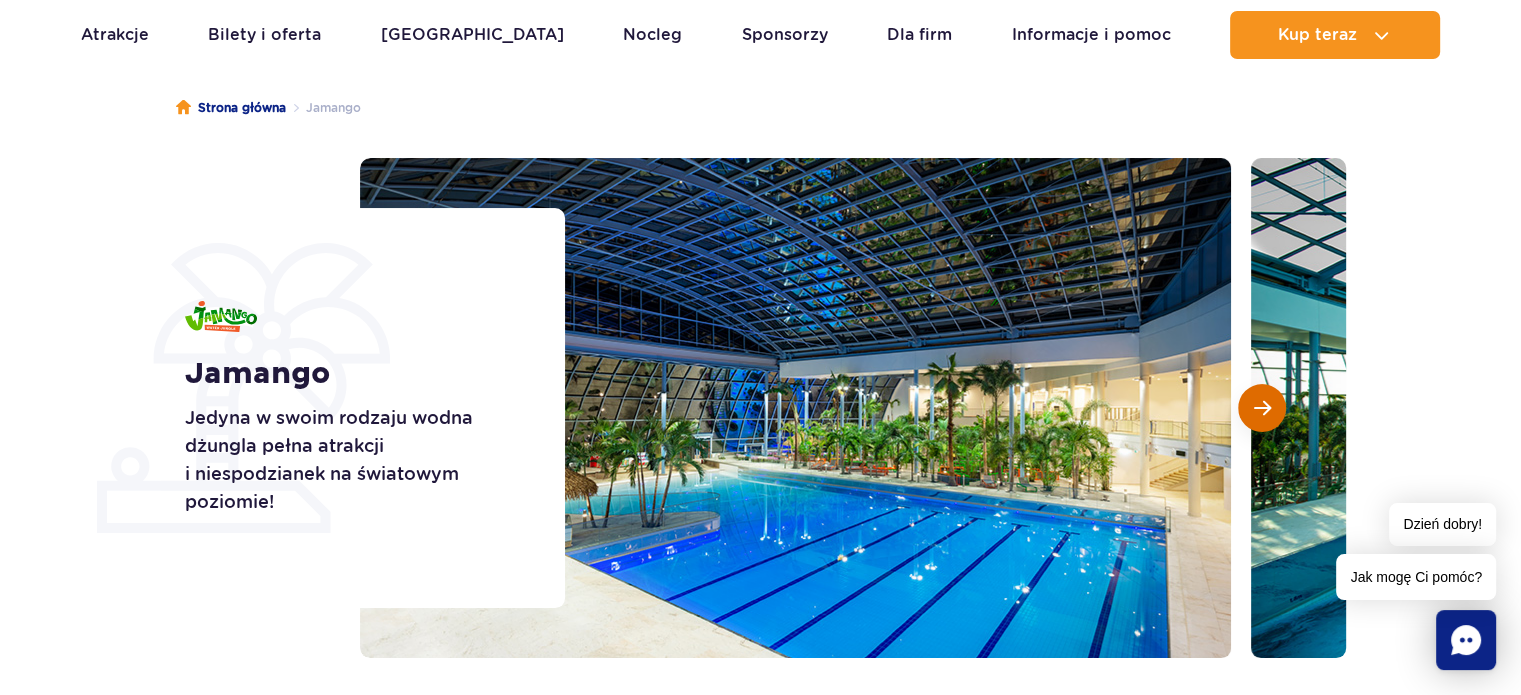 click at bounding box center (1262, 408) 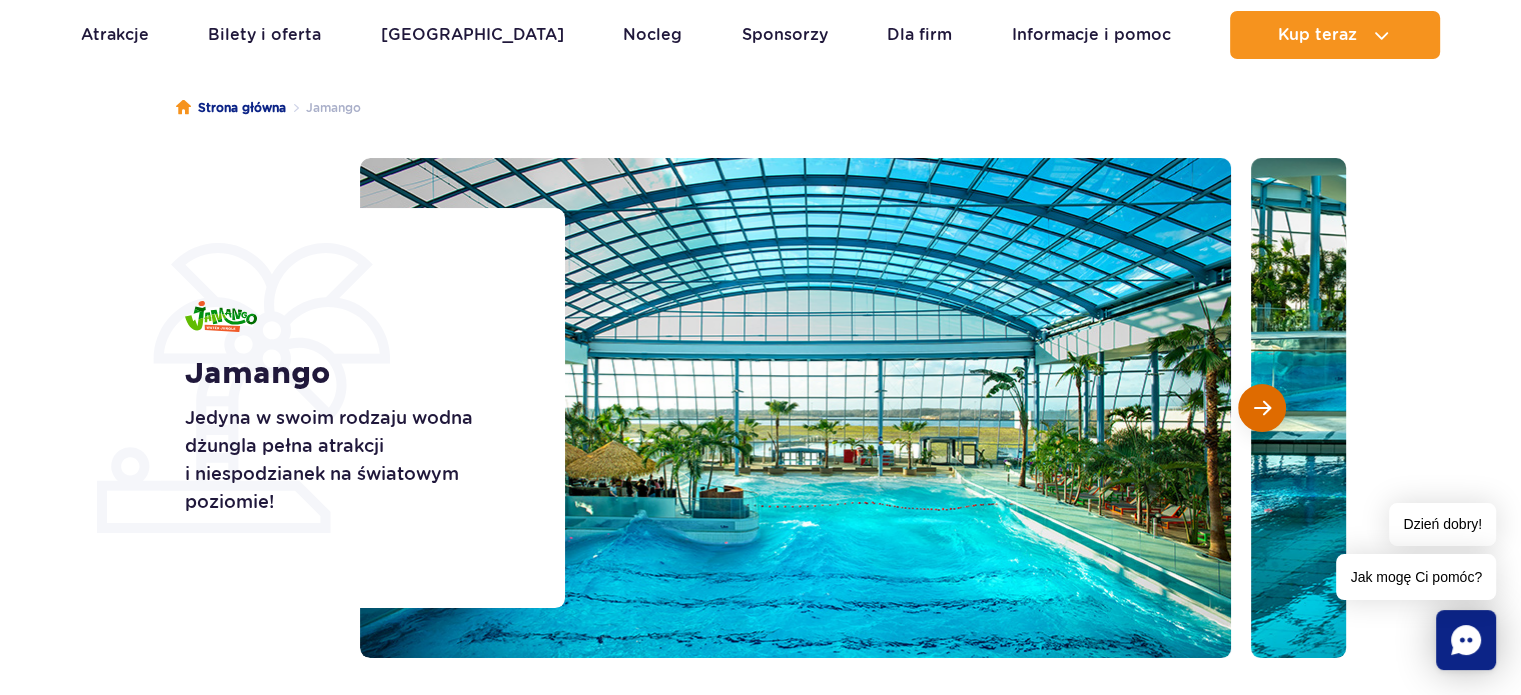 click at bounding box center [1262, 408] 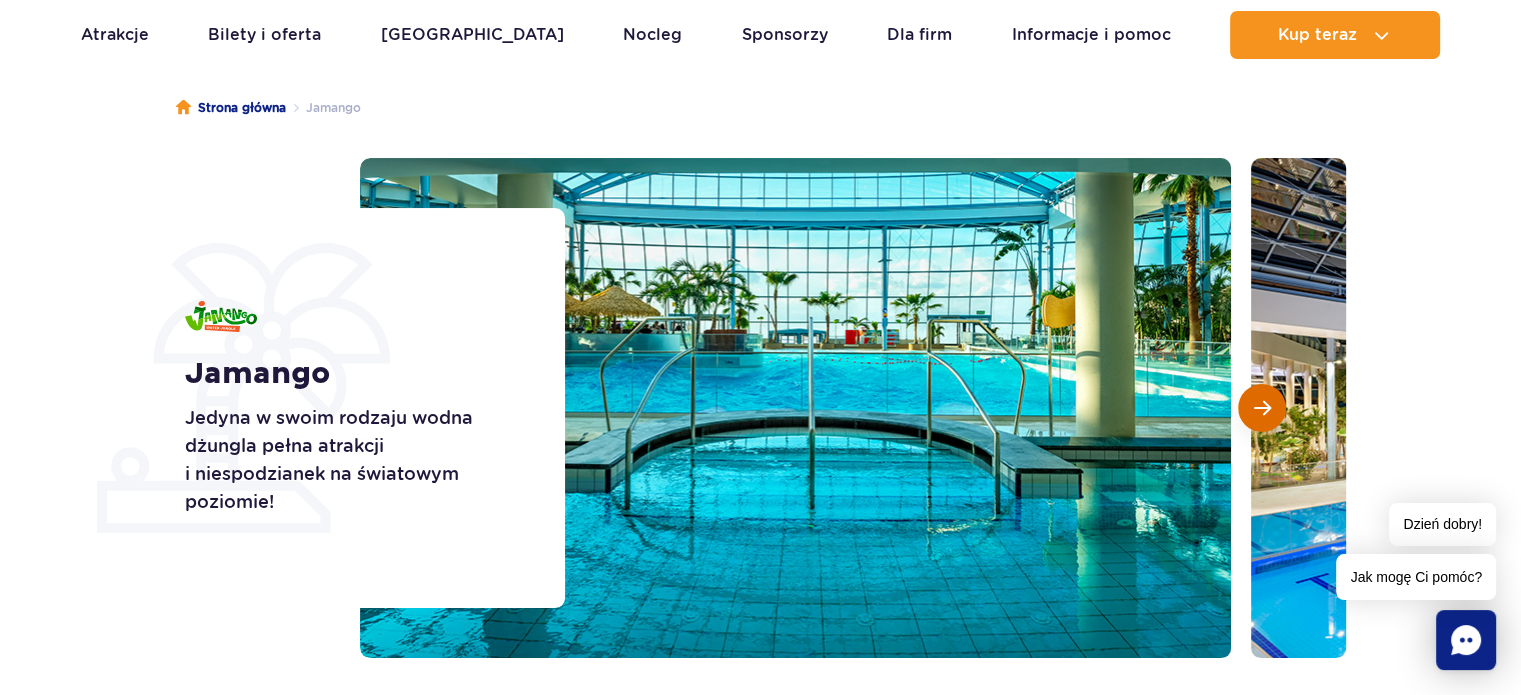 click at bounding box center [1262, 408] 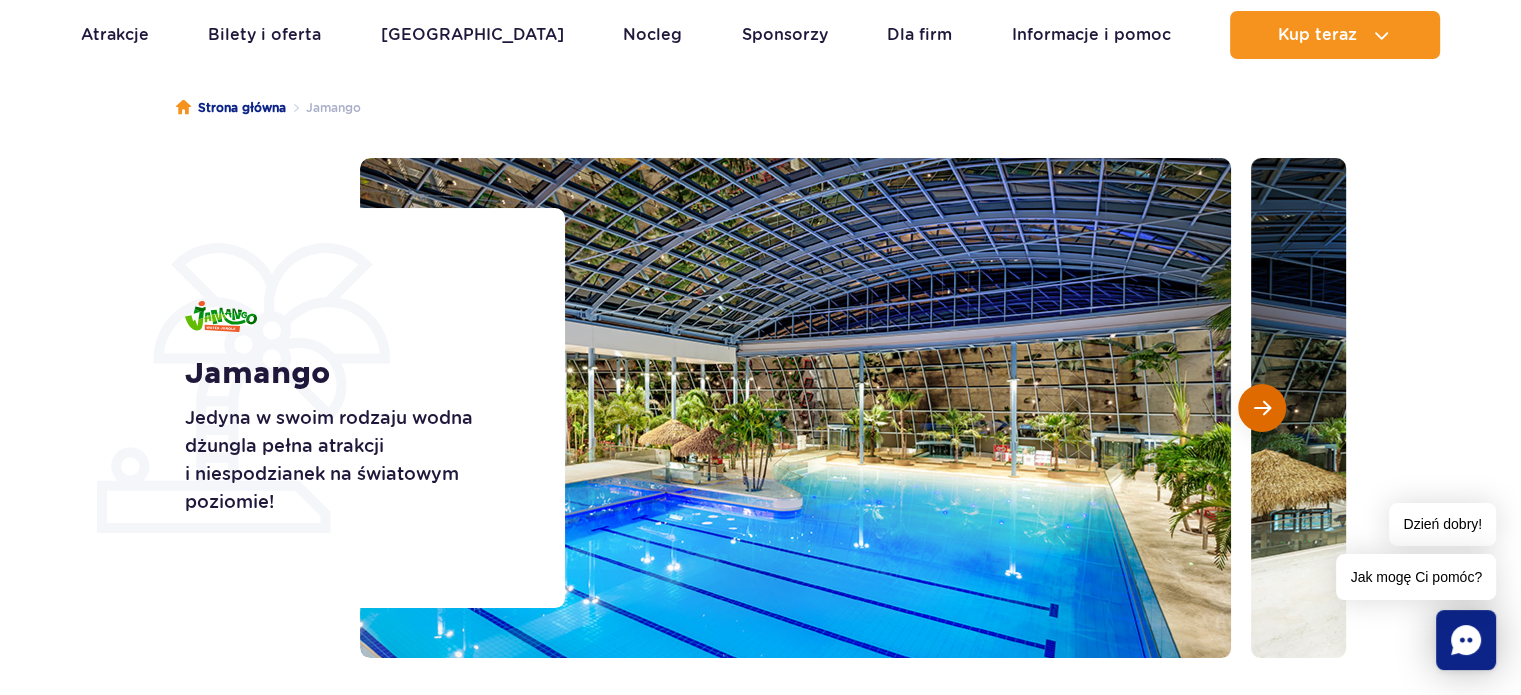 click at bounding box center [1262, 408] 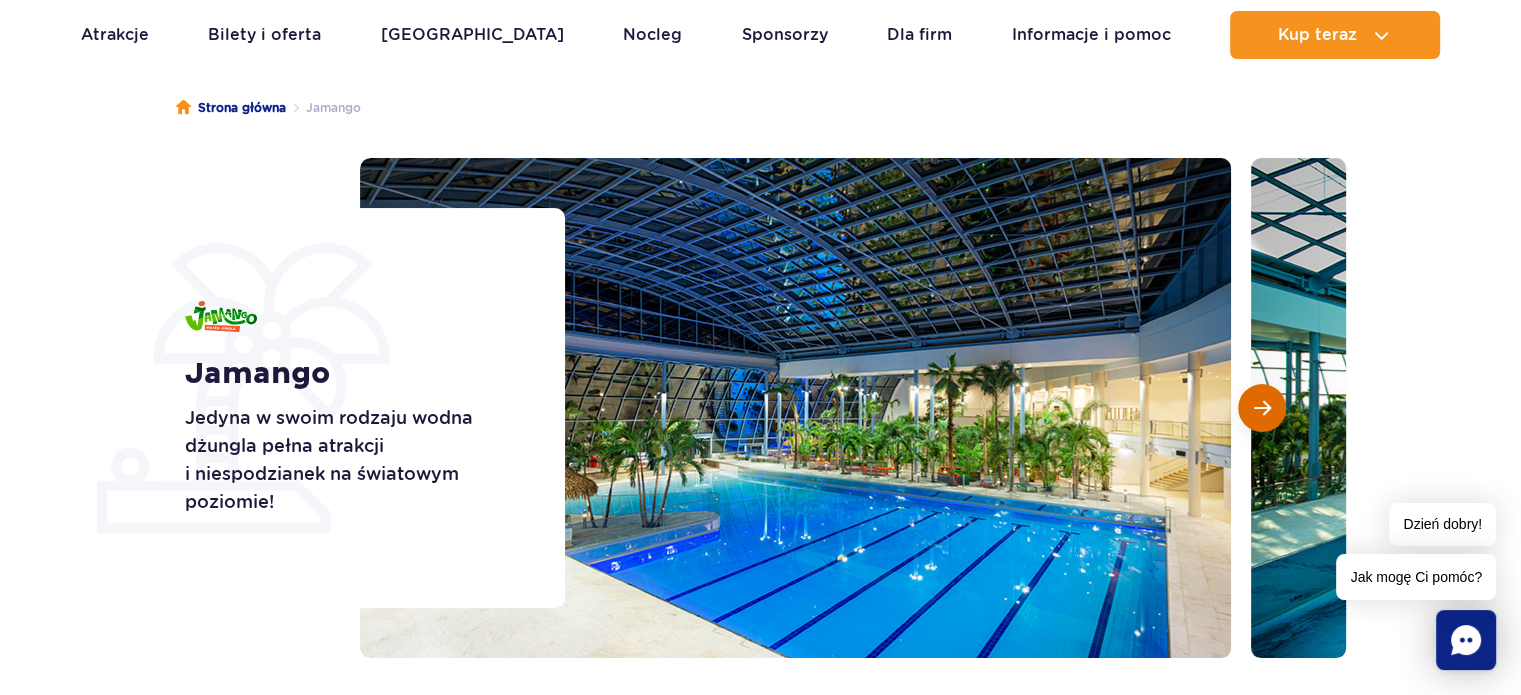 click at bounding box center [1262, 408] 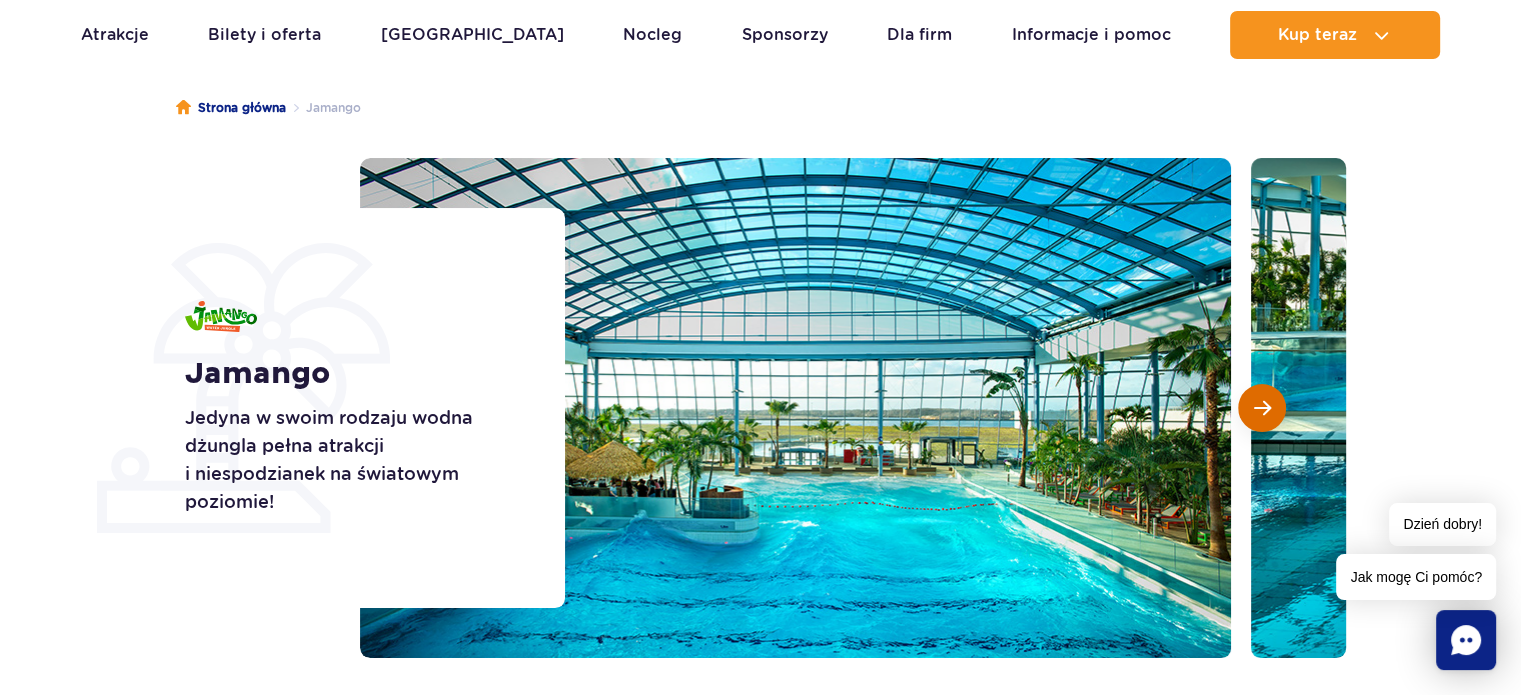 click at bounding box center (1262, 408) 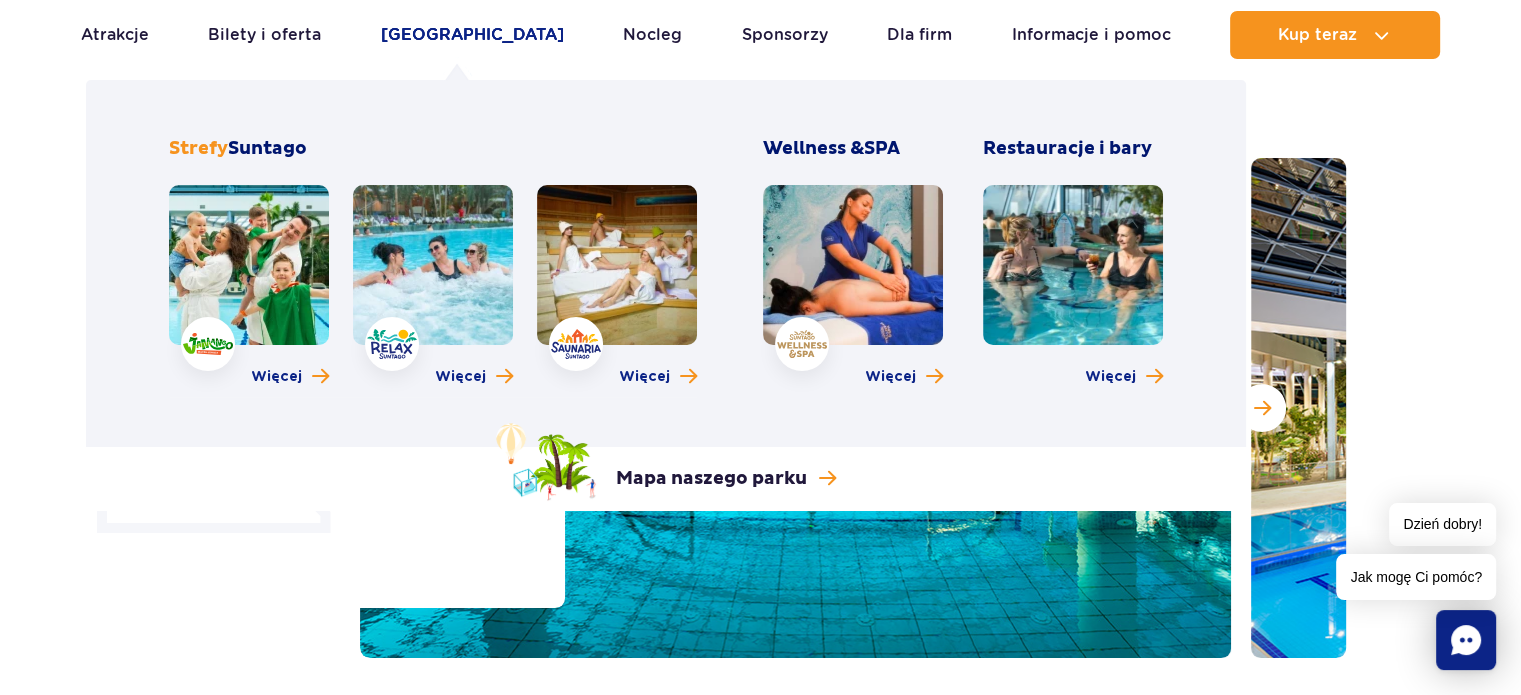 click on "Poznaj park" at bounding box center [472, 35] 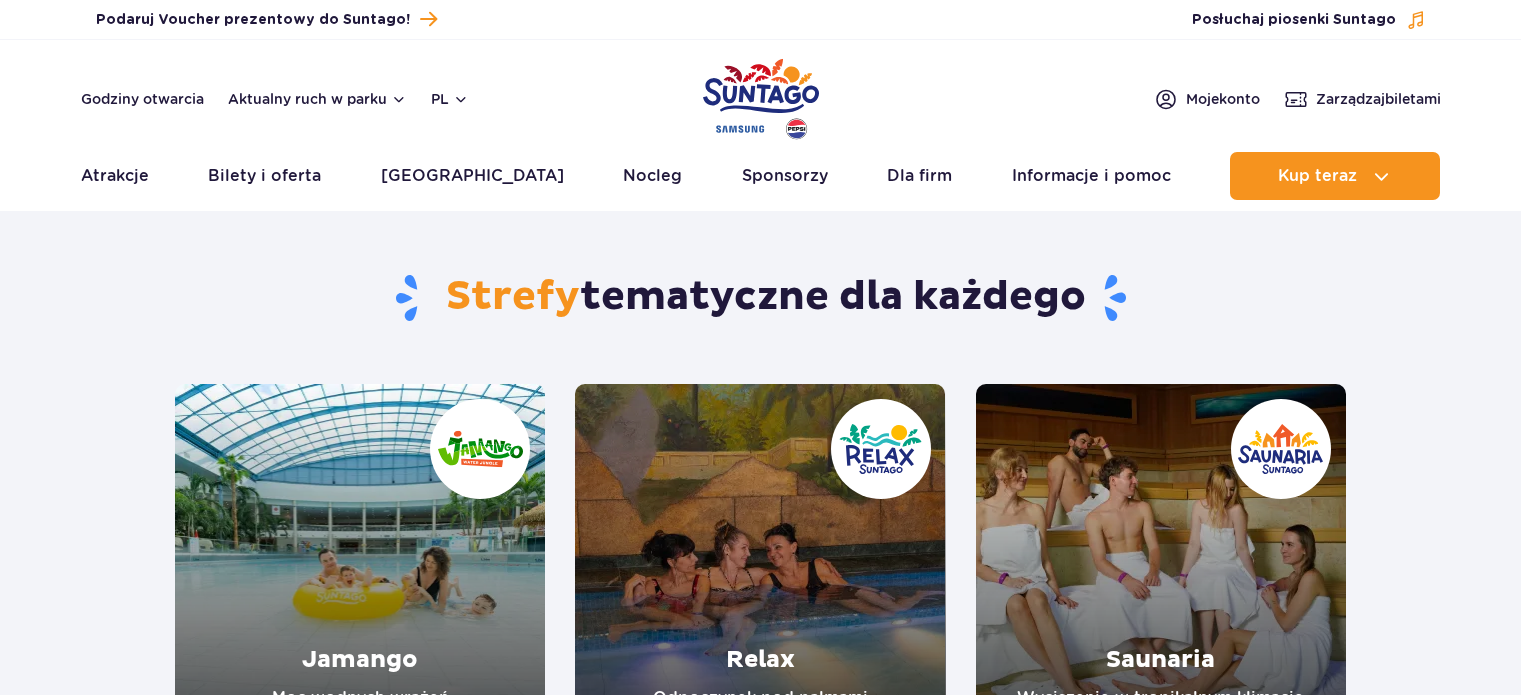 scroll, scrollTop: 0, scrollLeft: 0, axis: both 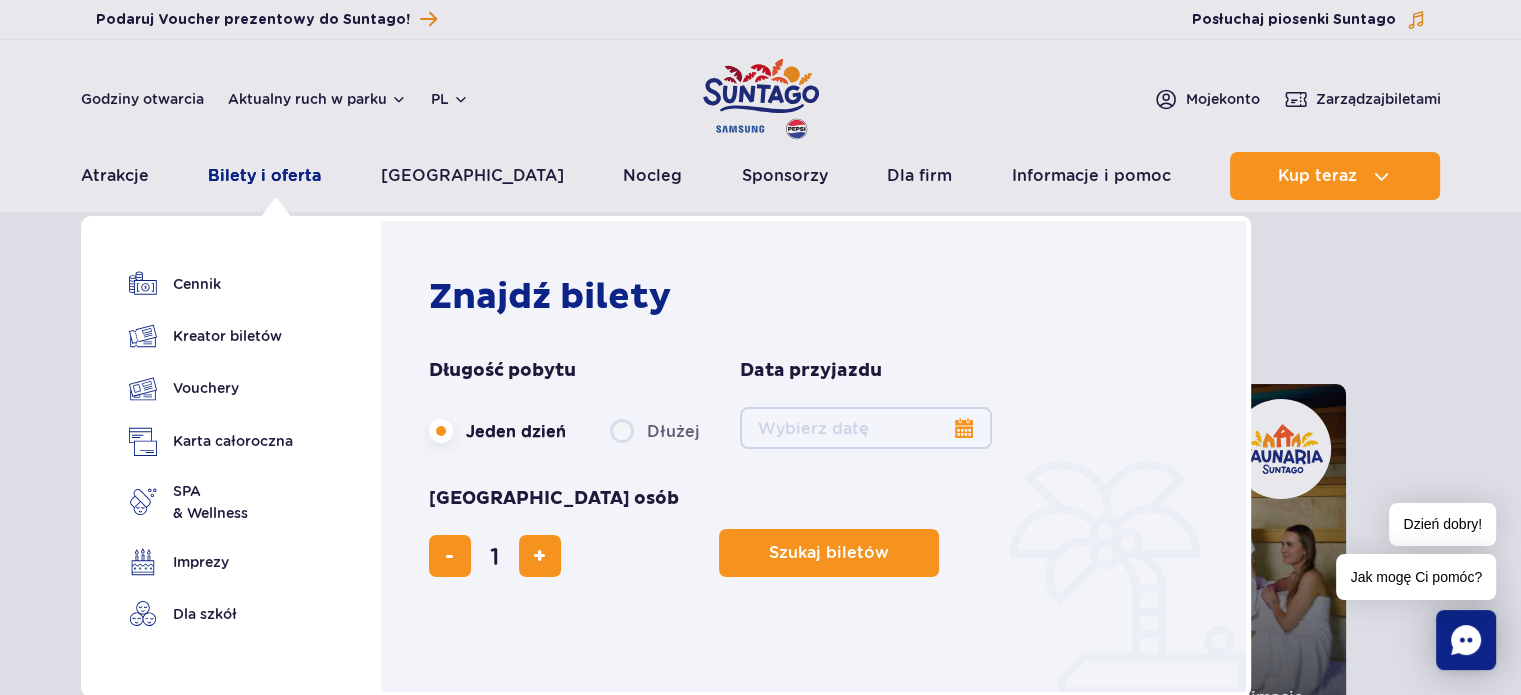 click on "Bilety i oferta" at bounding box center (264, 176) 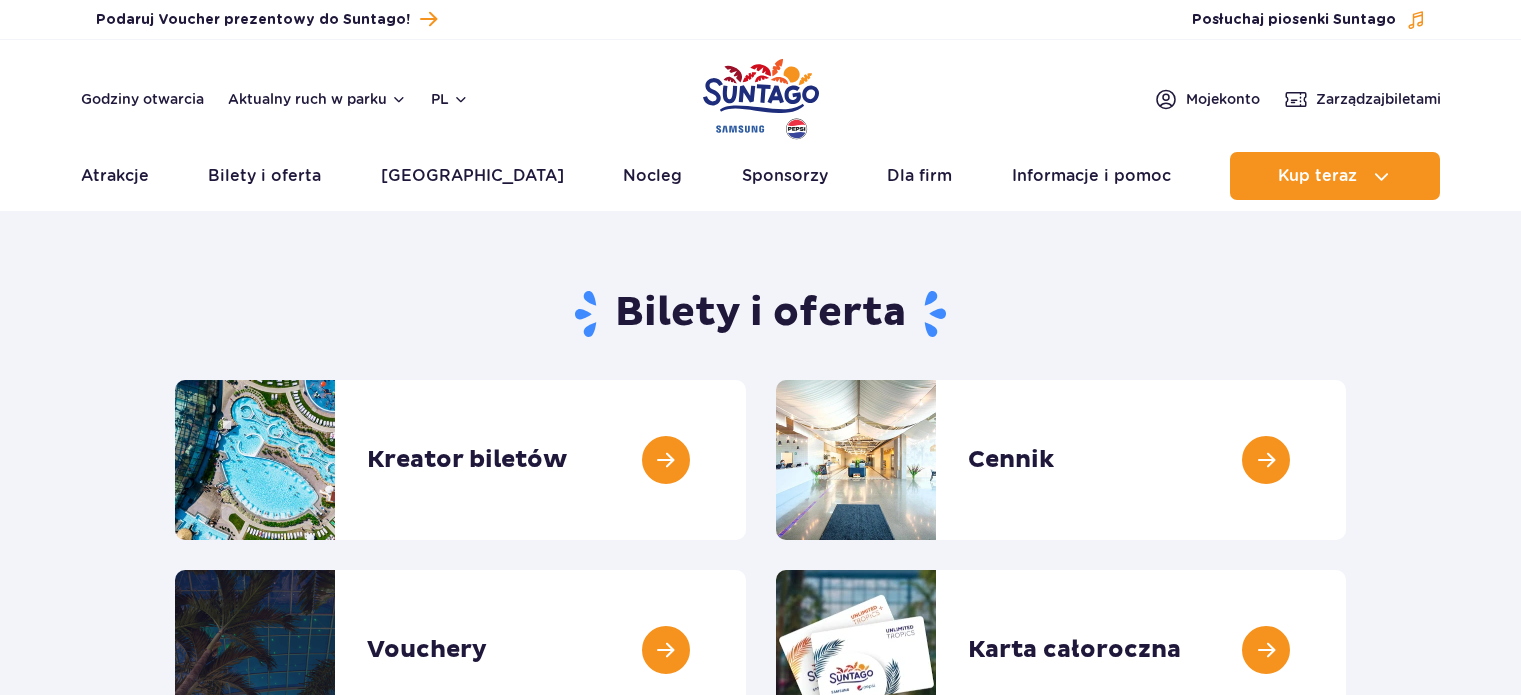 scroll, scrollTop: 0, scrollLeft: 0, axis: both 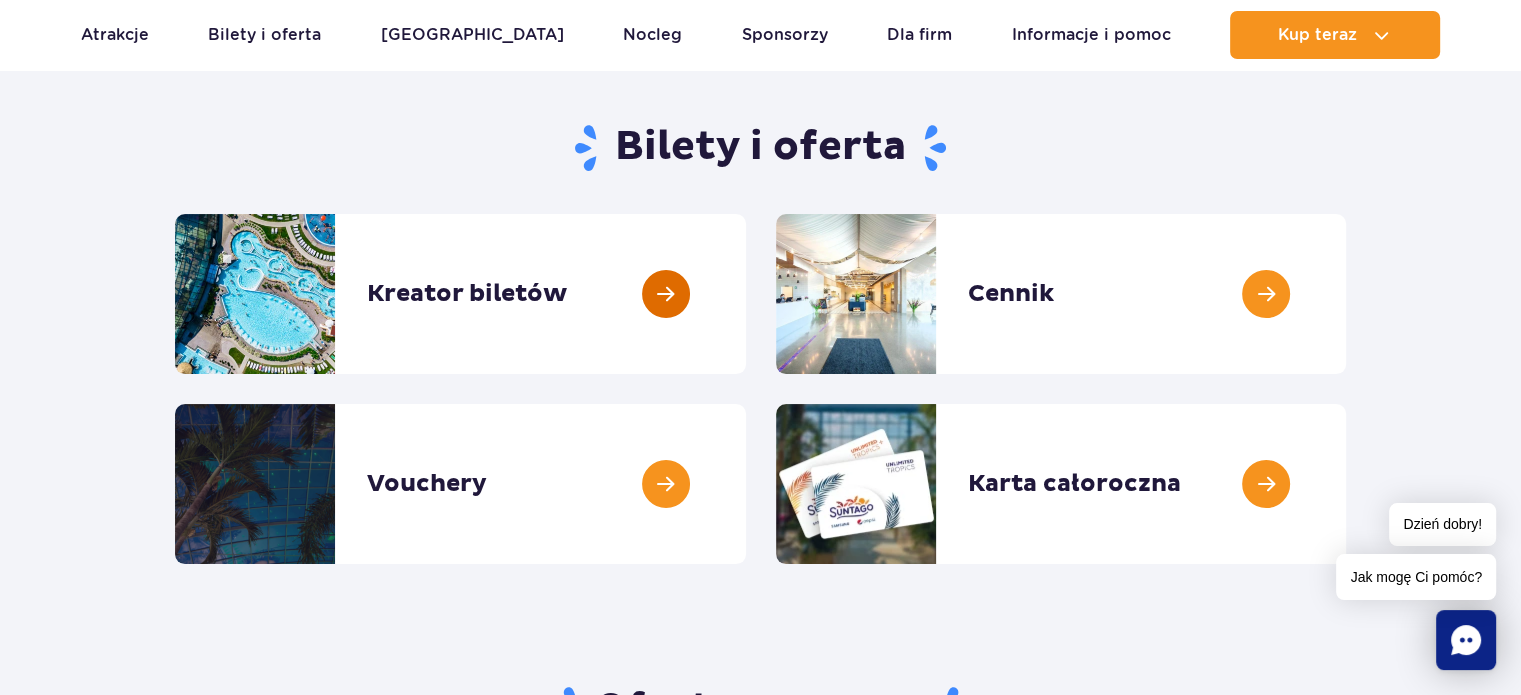 click at bounding box center [746, 294] 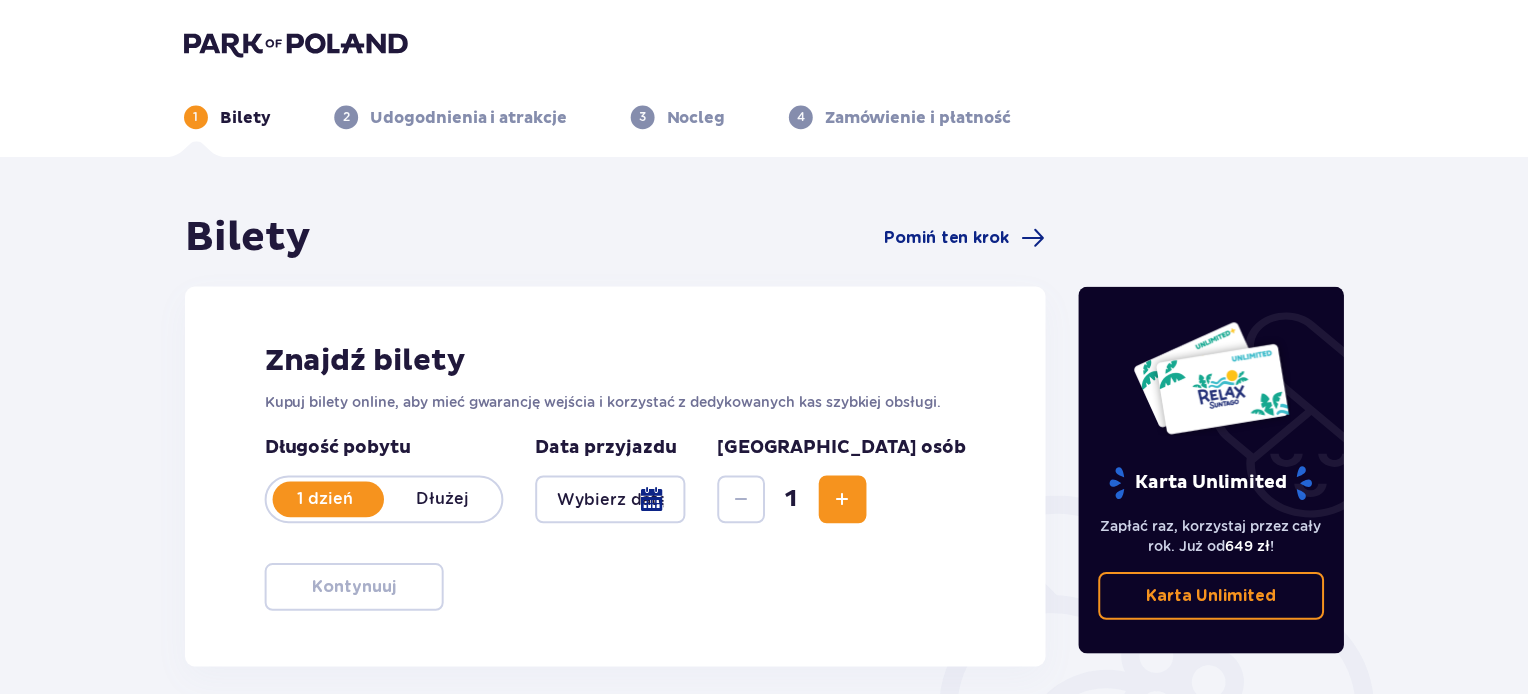 scroll, scrollTop: 0, scrollLeft: 0, axis: both 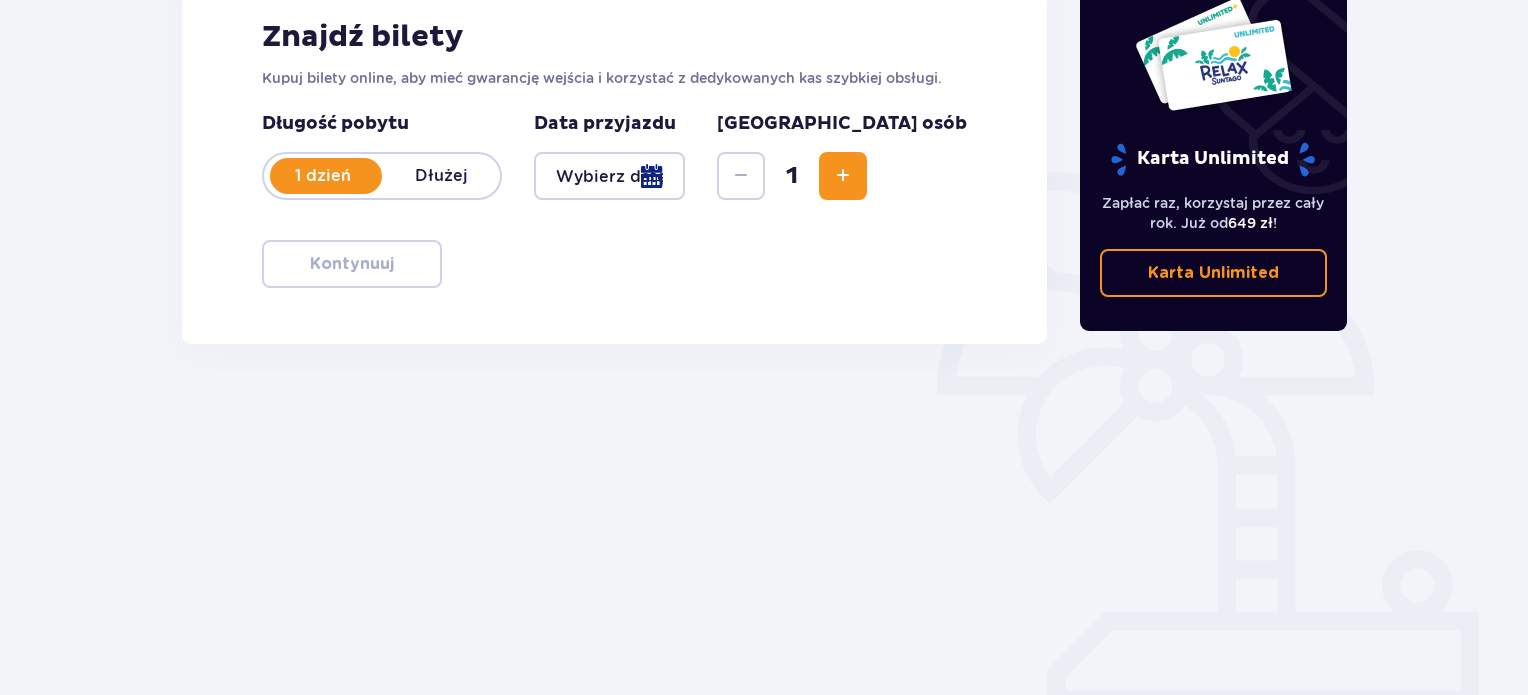 click on "Dłużej" at bounding box center [441, 176] 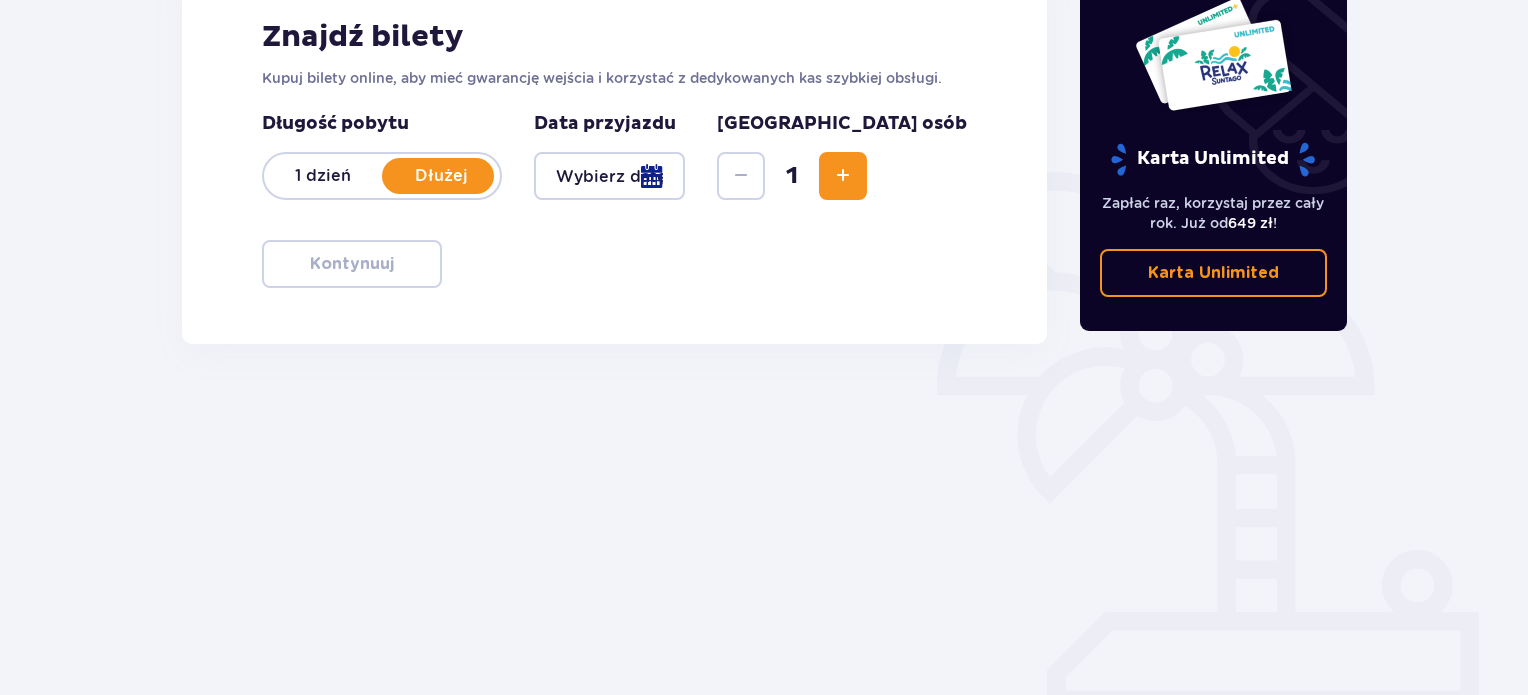 click on "1 dzień" at bounding box center (323, 176) 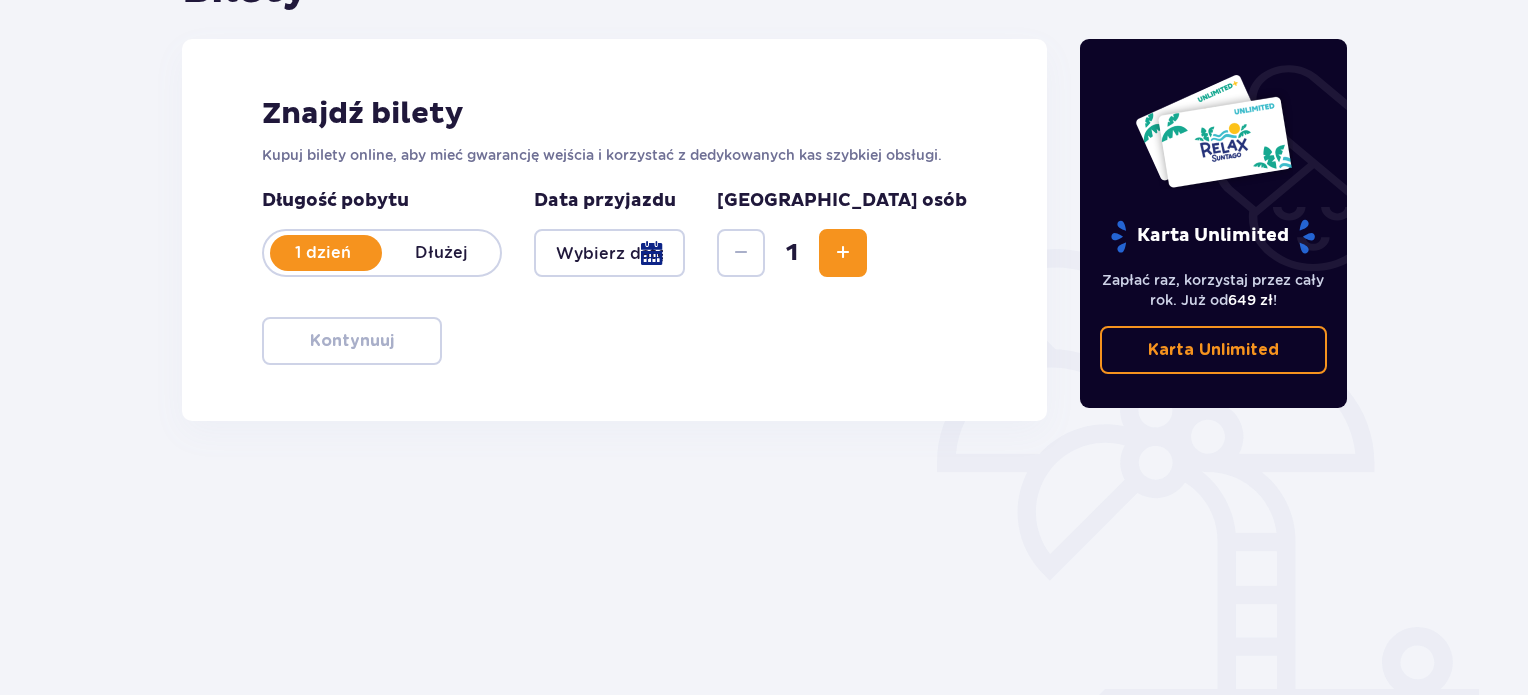 scroll, scrollTop: 0, scrollLeft: 0, axis: both 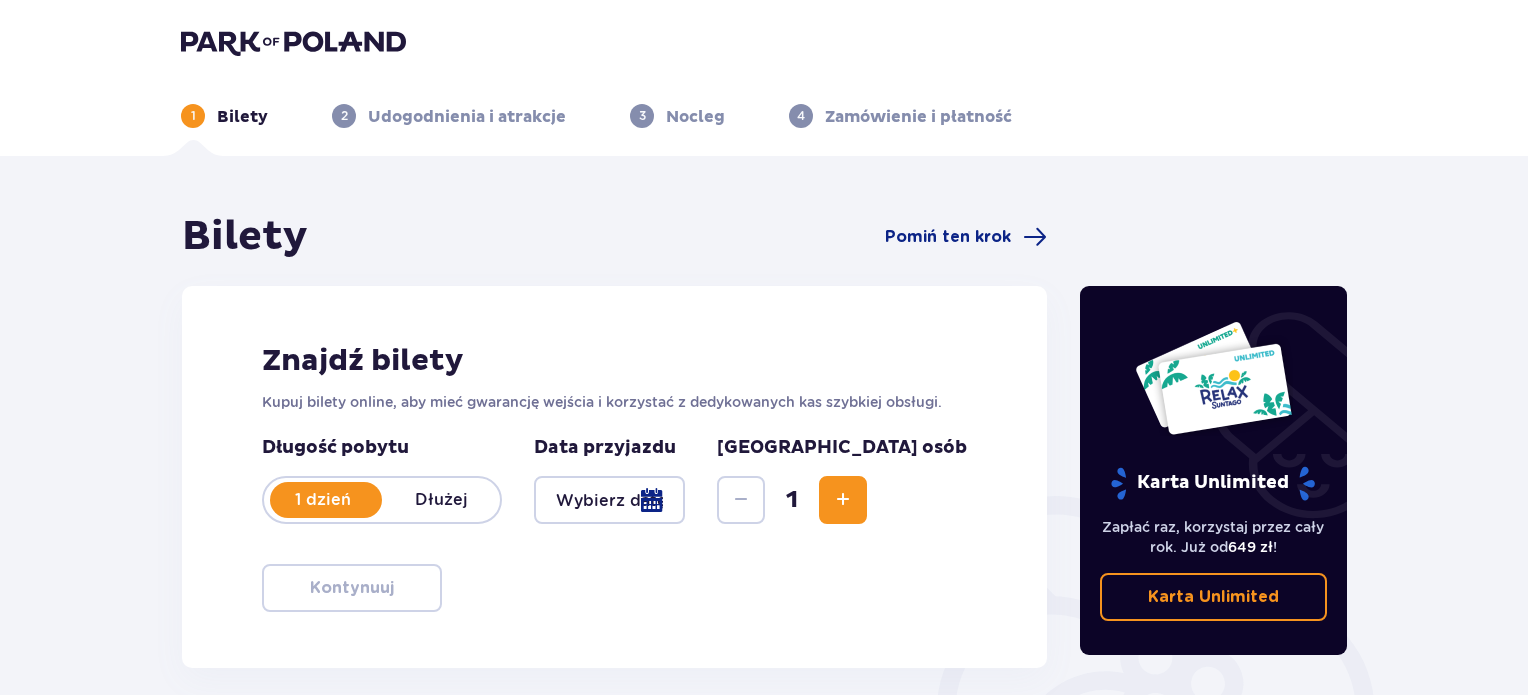 click on "Udogodnienia i atrakcje" at bounding box center (467, 117) 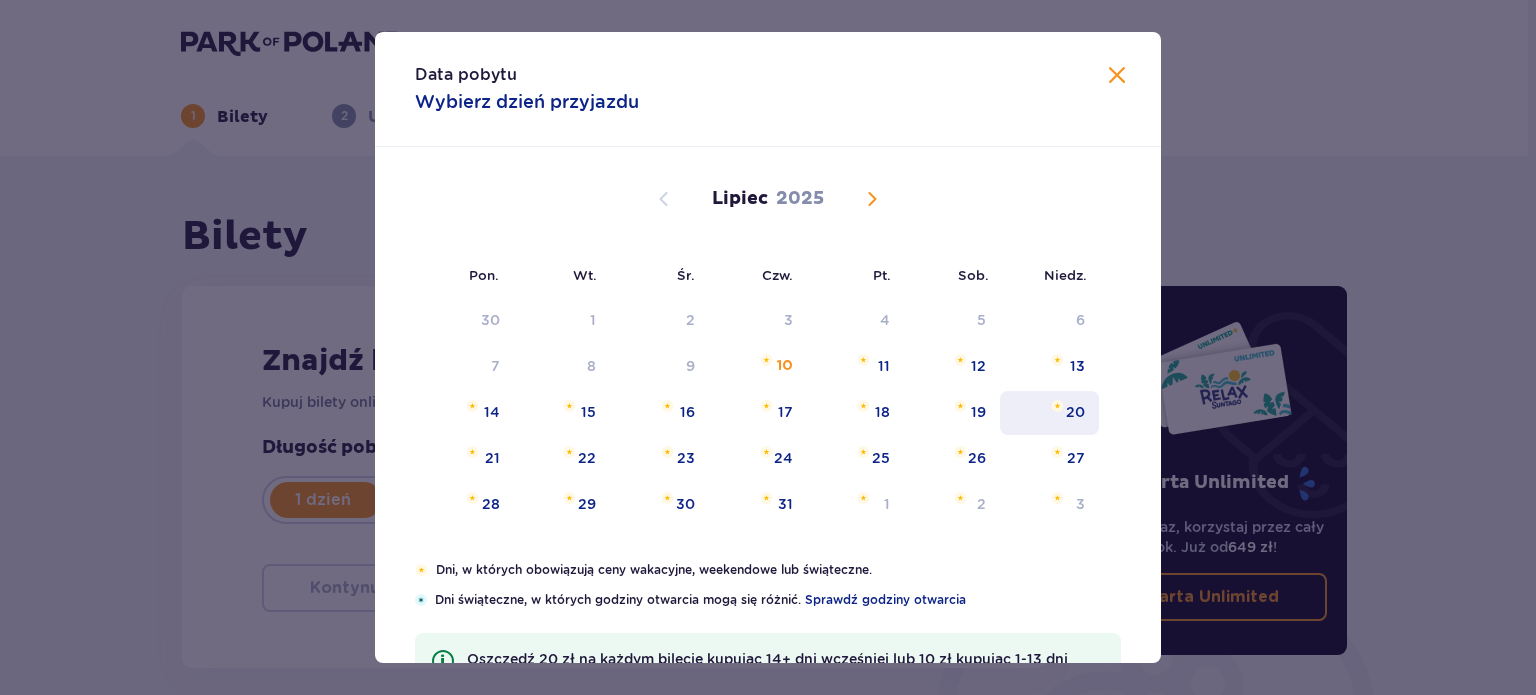 click on "20" at bounding box center (1075, 412) 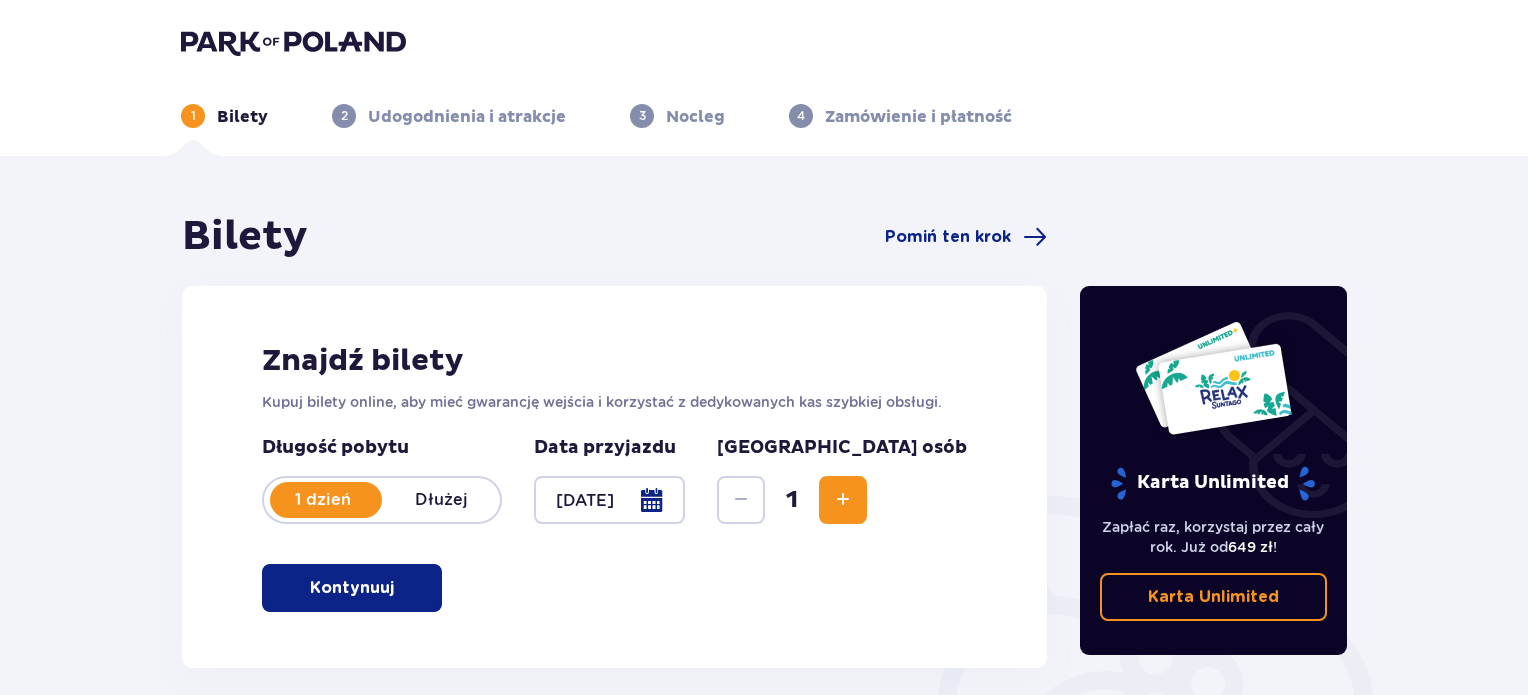click at bounding box center (843, 500) 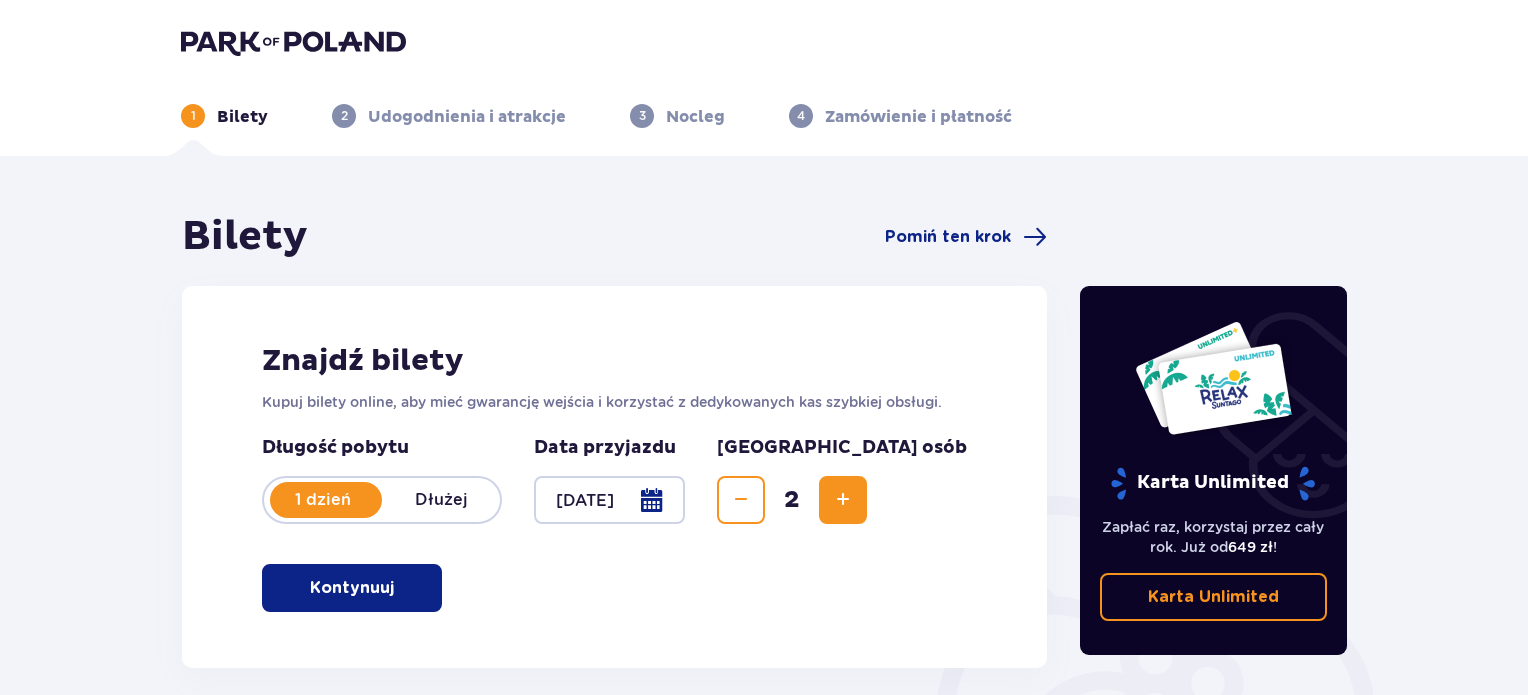 click at bounding box center (843, 500) 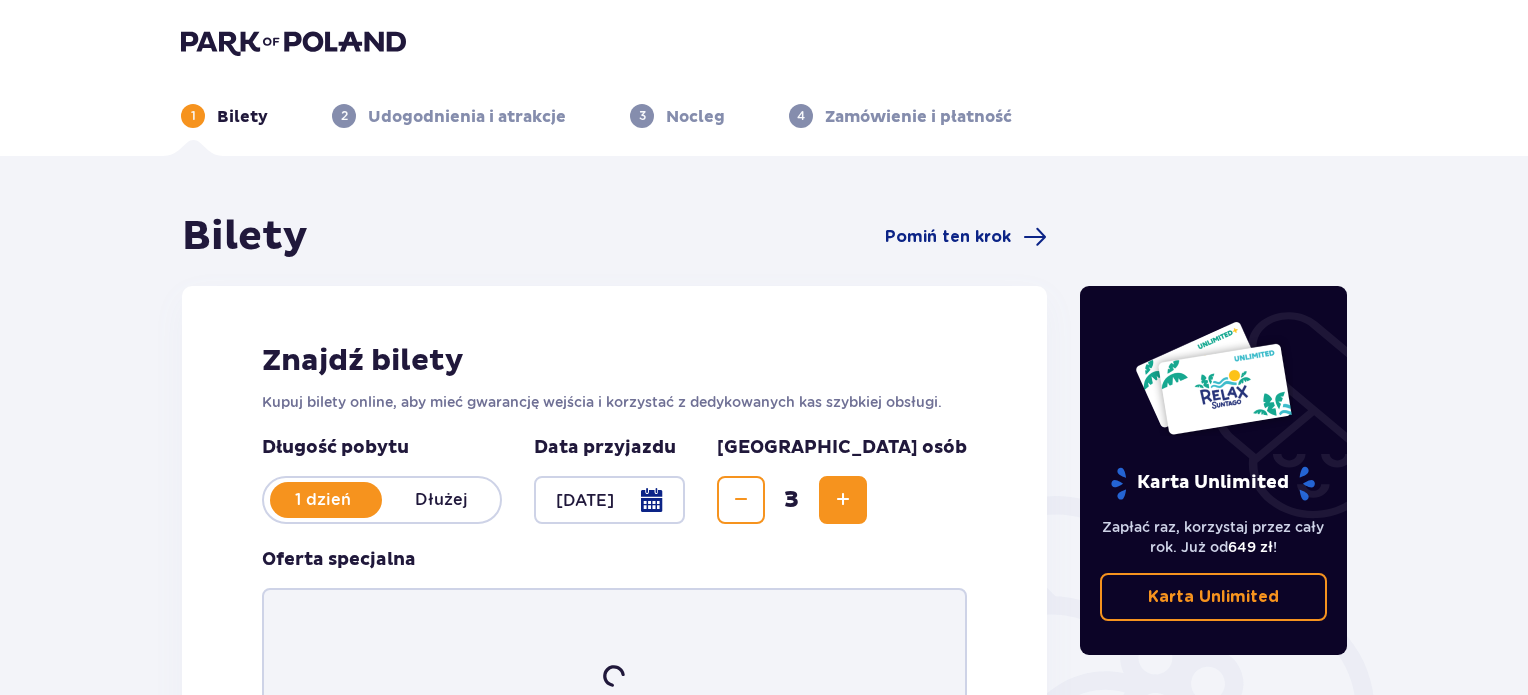 click at bounding box center [843, 500] 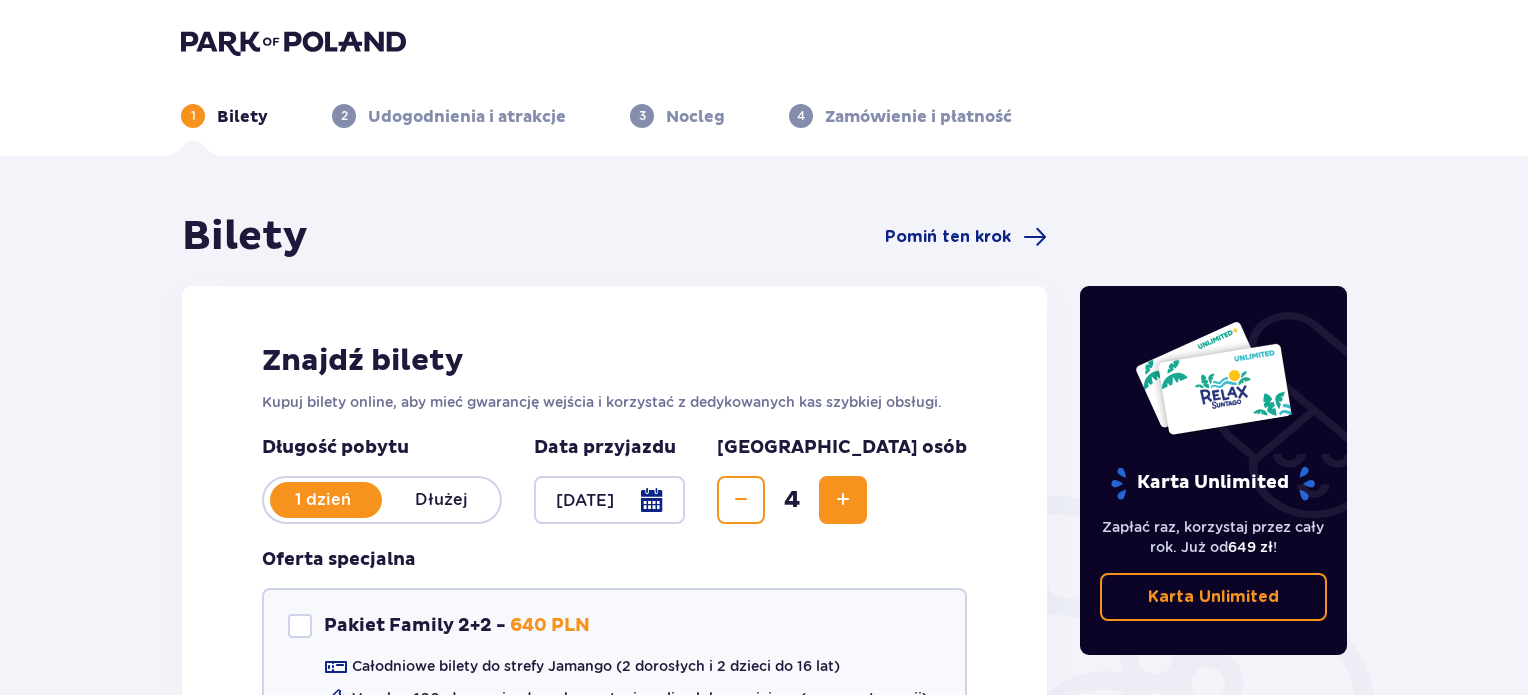 click at bounding box center [843, 500] 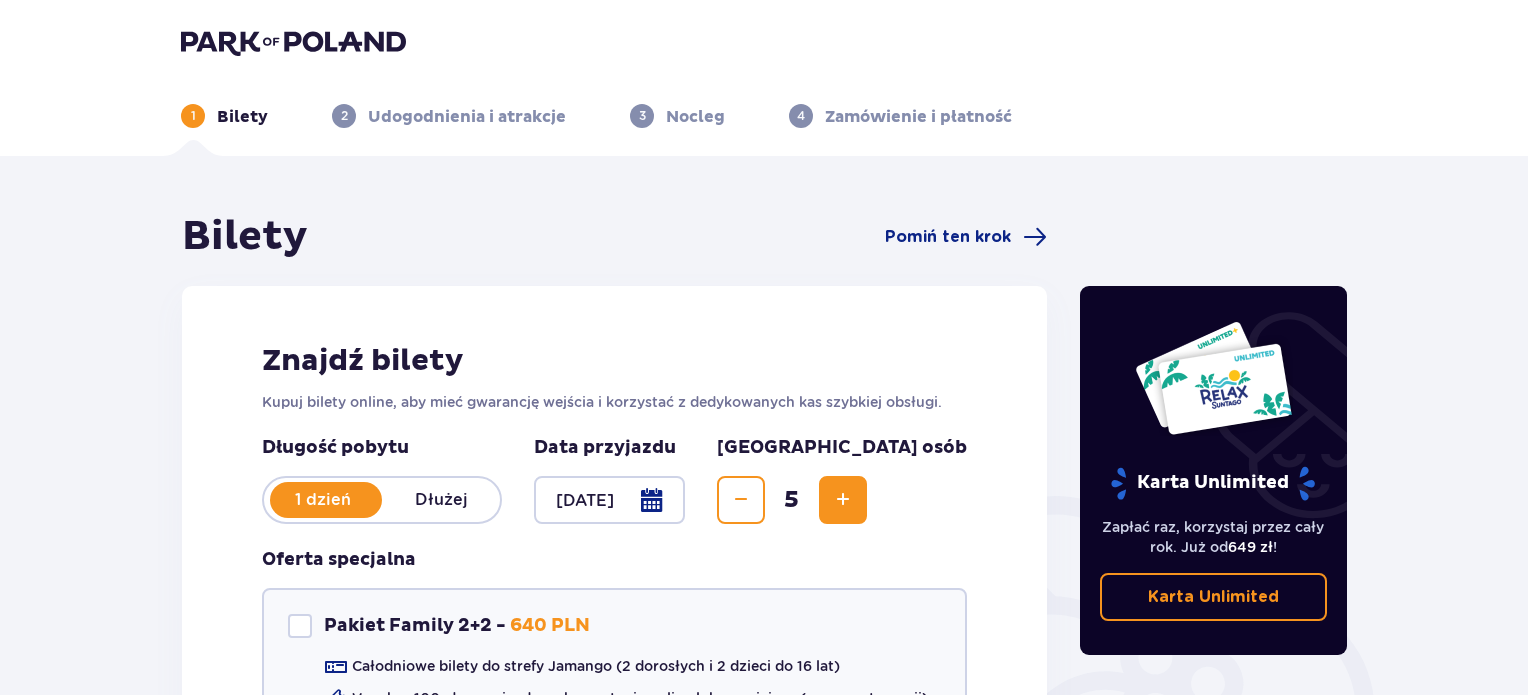 click at bounding box center (741, 500) 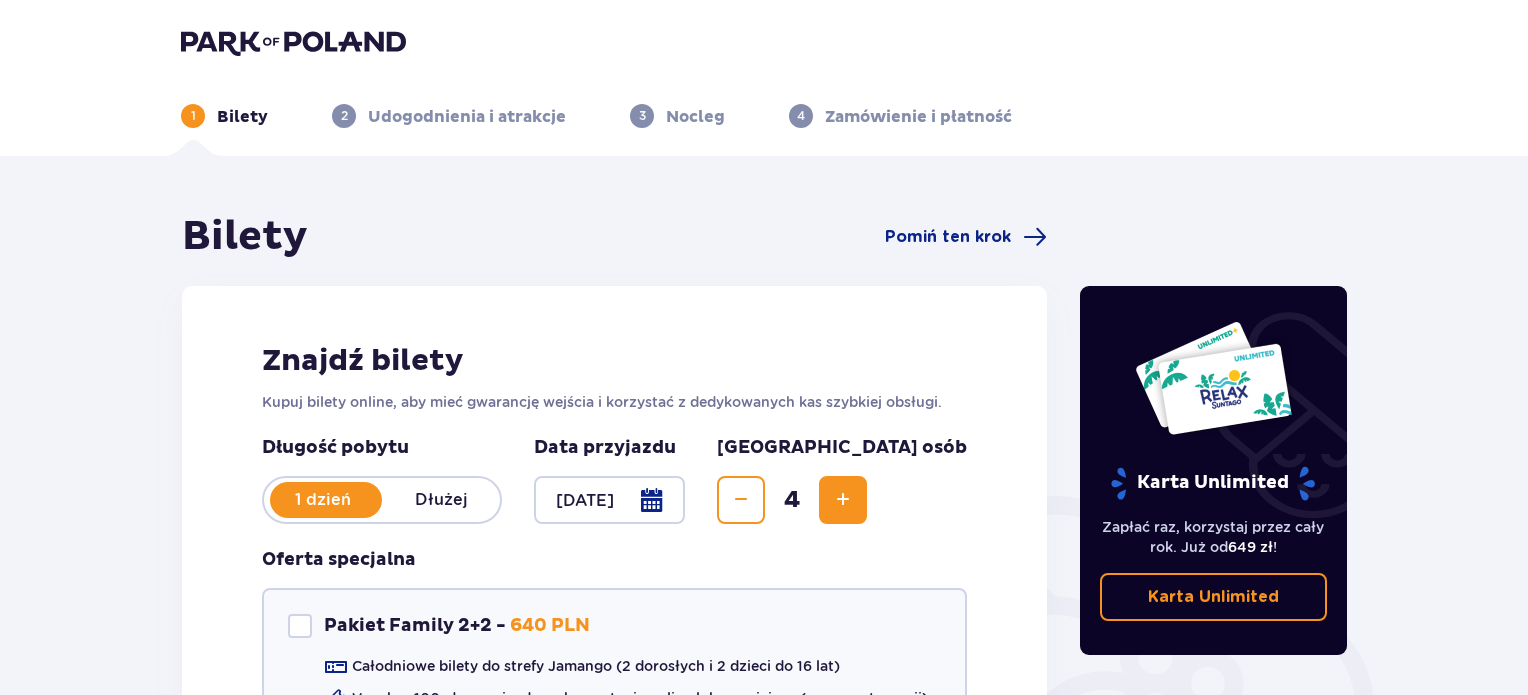 scroll, scrollTop: 333, scrollLeft: 0, axis: vertical 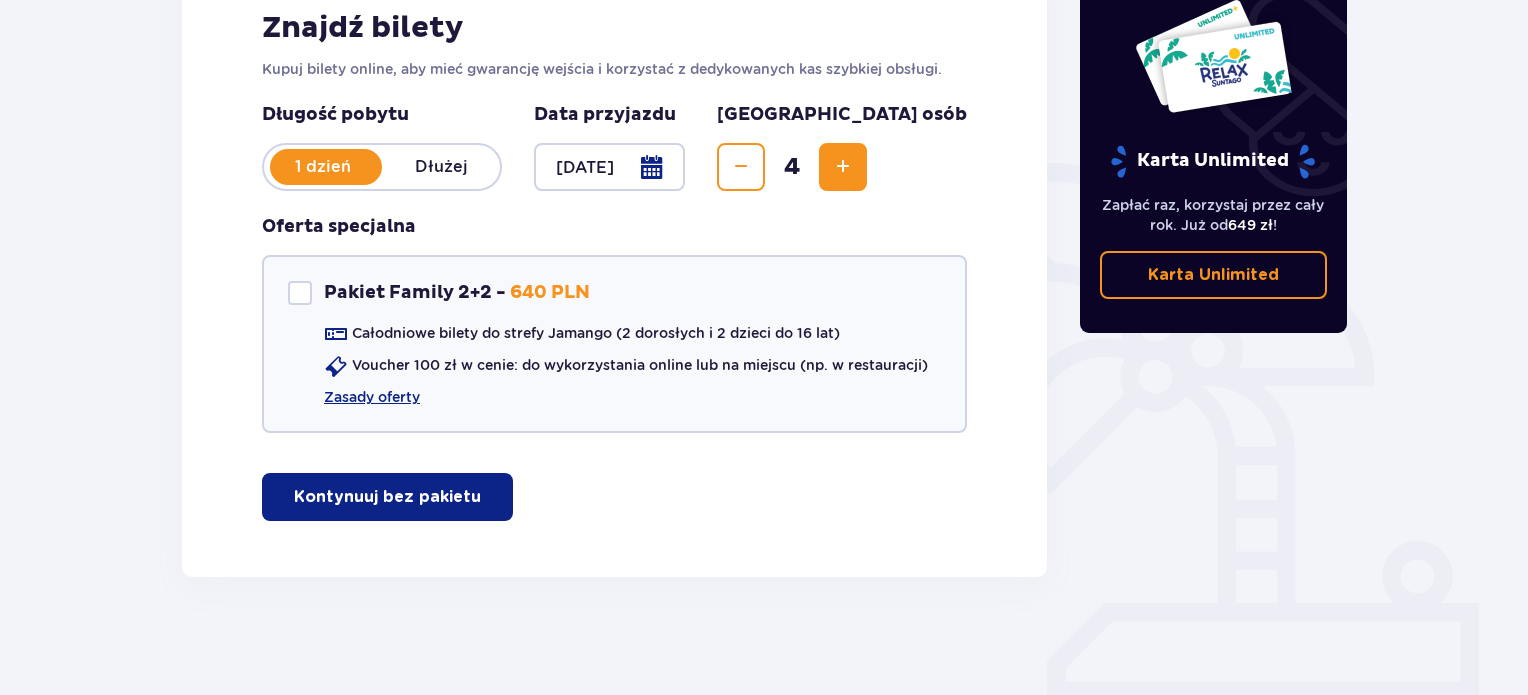 click on "Kontynuuj bez pakietu" at bounding box center [387, 497] 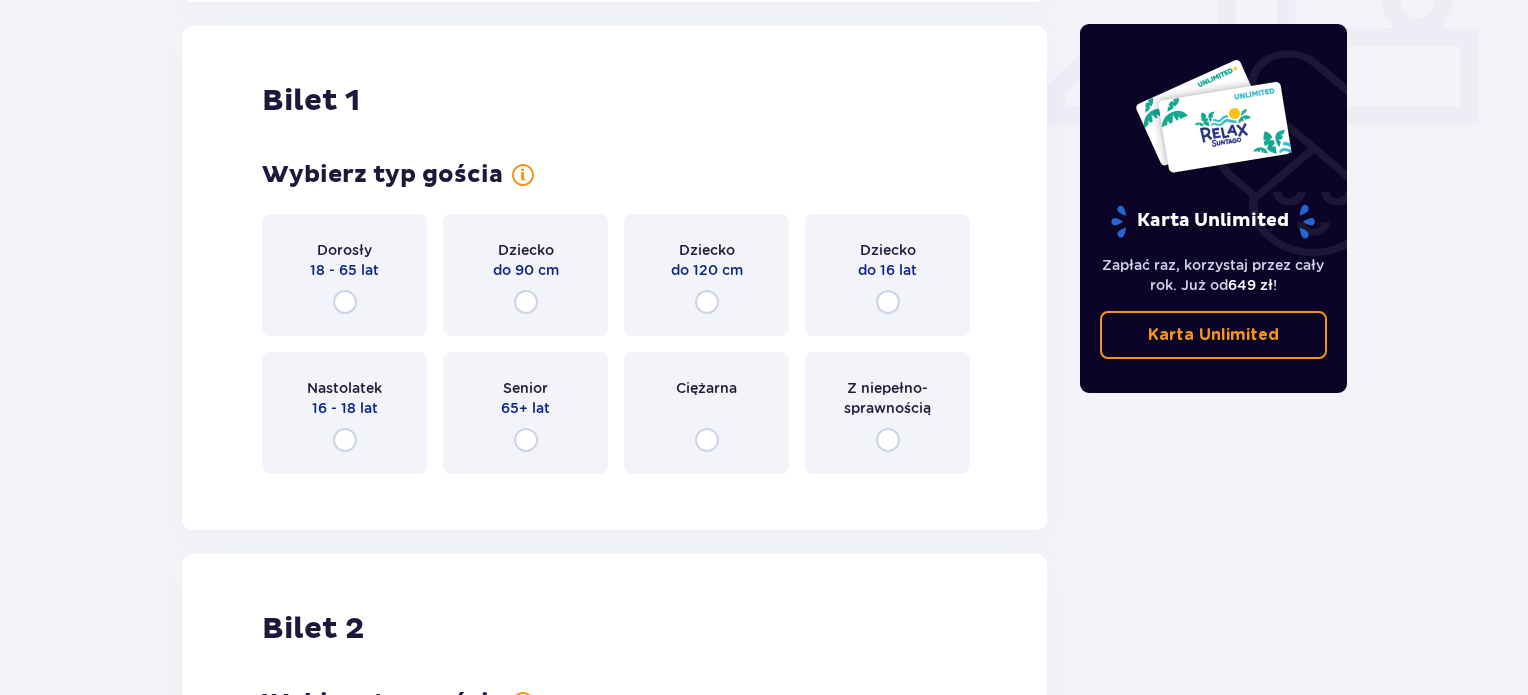 scroll, scrollTop: 909, scrollLeft: 0, axis: vertical 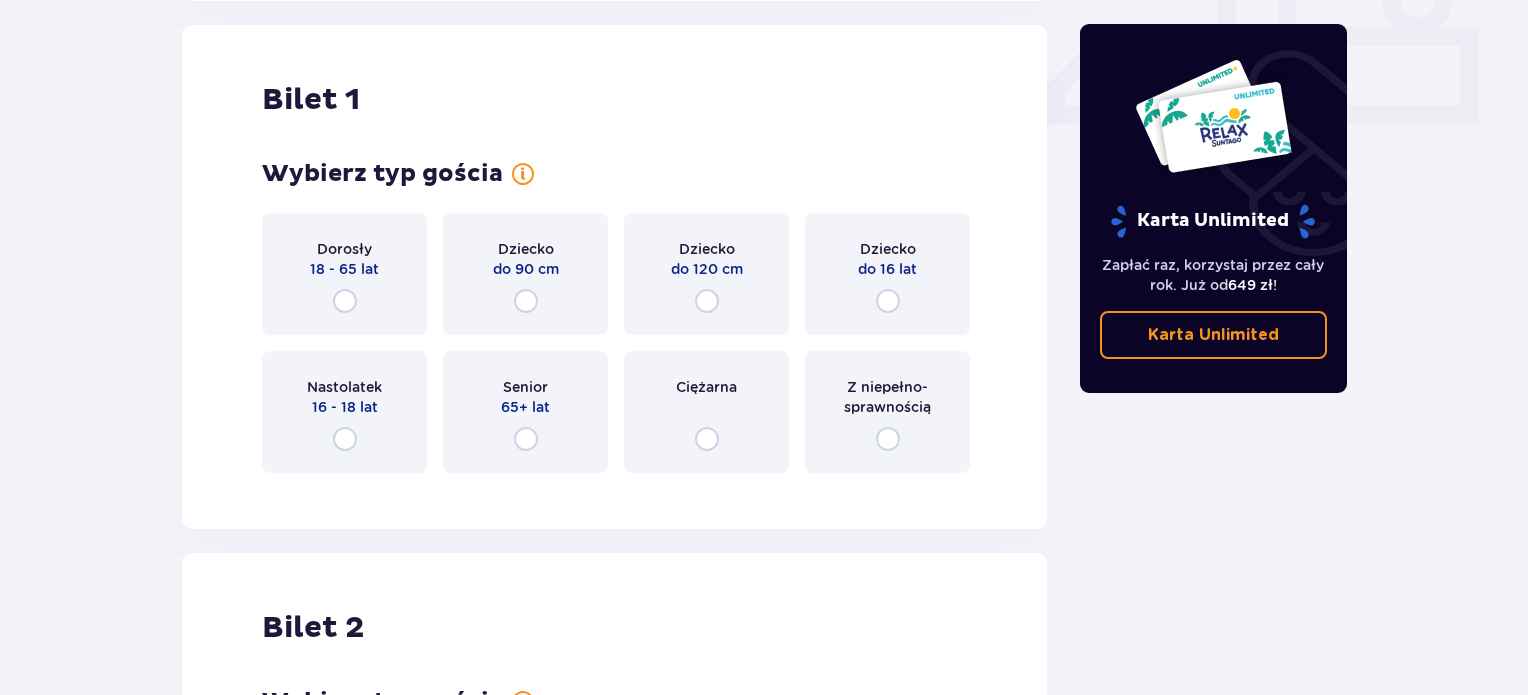 click on "Dziecko do 120 cm" at bounding box center (706, 274) 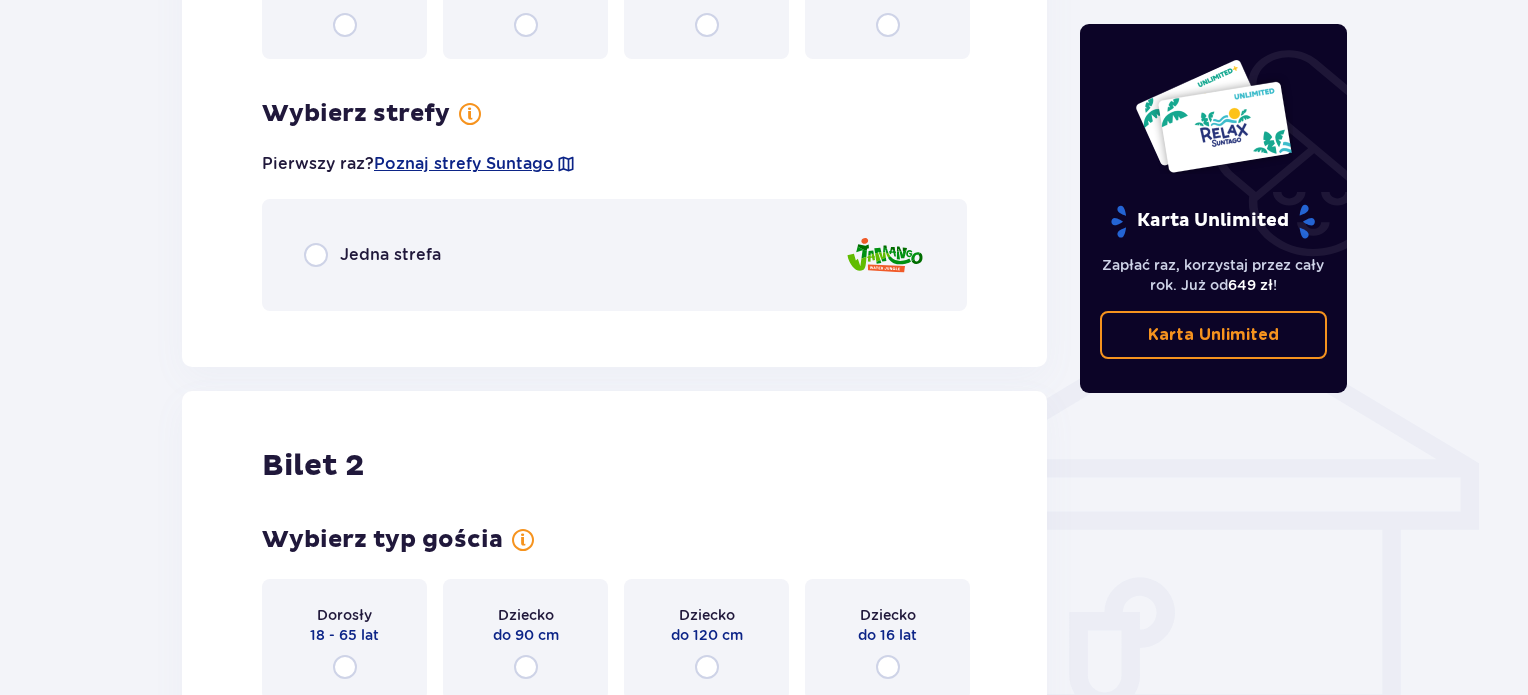 click on "Bilet   1 Wybierz typ gościa Dorosły 18 - 65 lat Dziecko do 90 cm Dziecko do 120 cm Dziecko do 16 lat Nastolatek 16 - 18 lat Senior 65+ lat Ciężarna Z niepełno­sprawnością Wybierz strefy Pierwszy raz?  Poznaj strefy Suntago Jedna strefa" at bounding box center [614, -11] 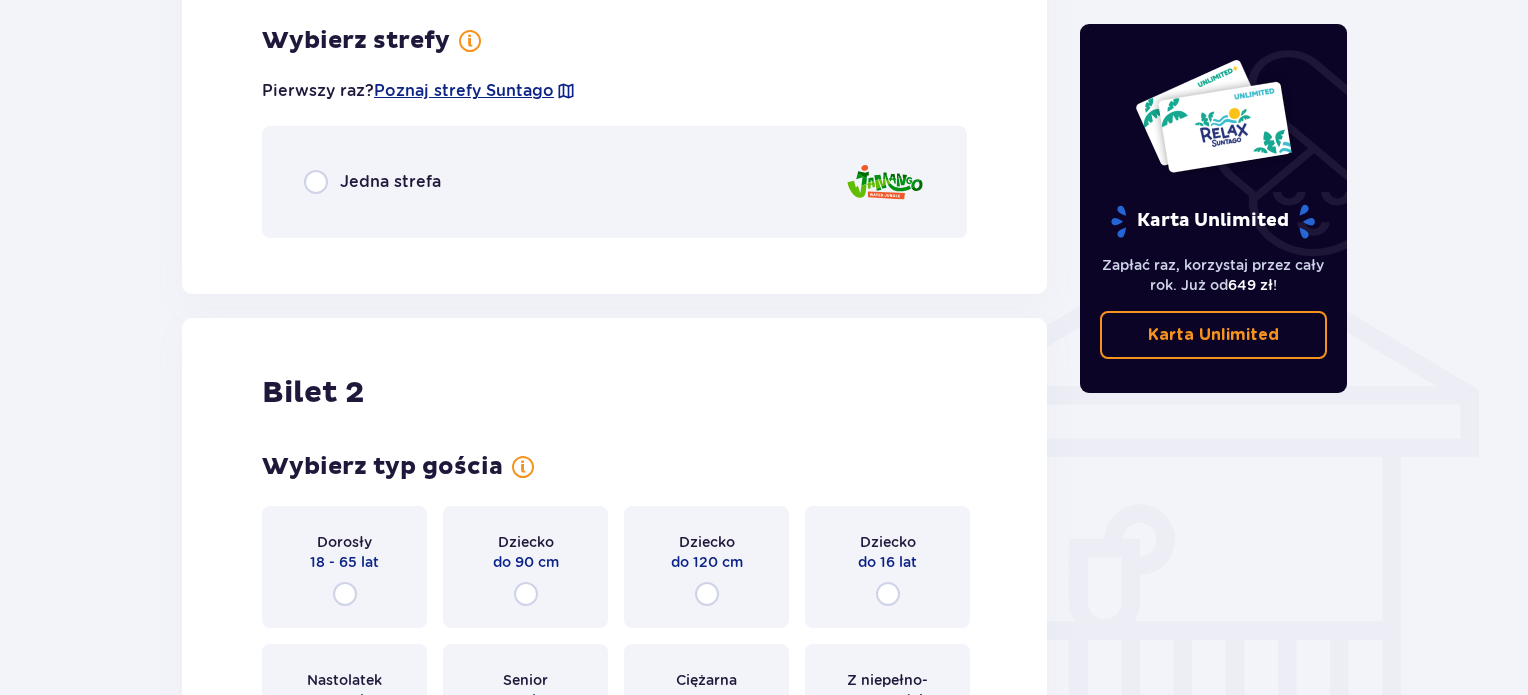 scroll, scrollTop: 1397, scrollLeft: 0, axis: vertical 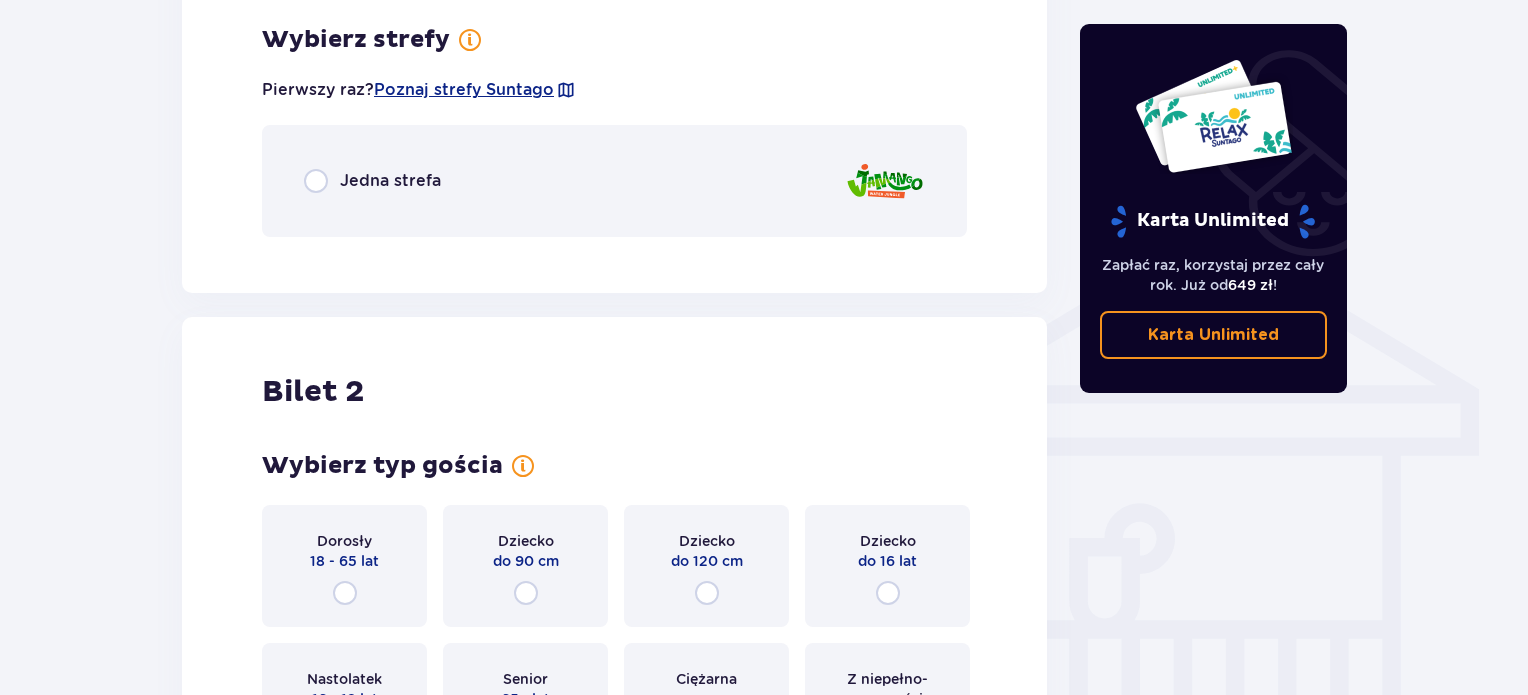 click on "Jedna strefa" at bounding box center (390, 181) 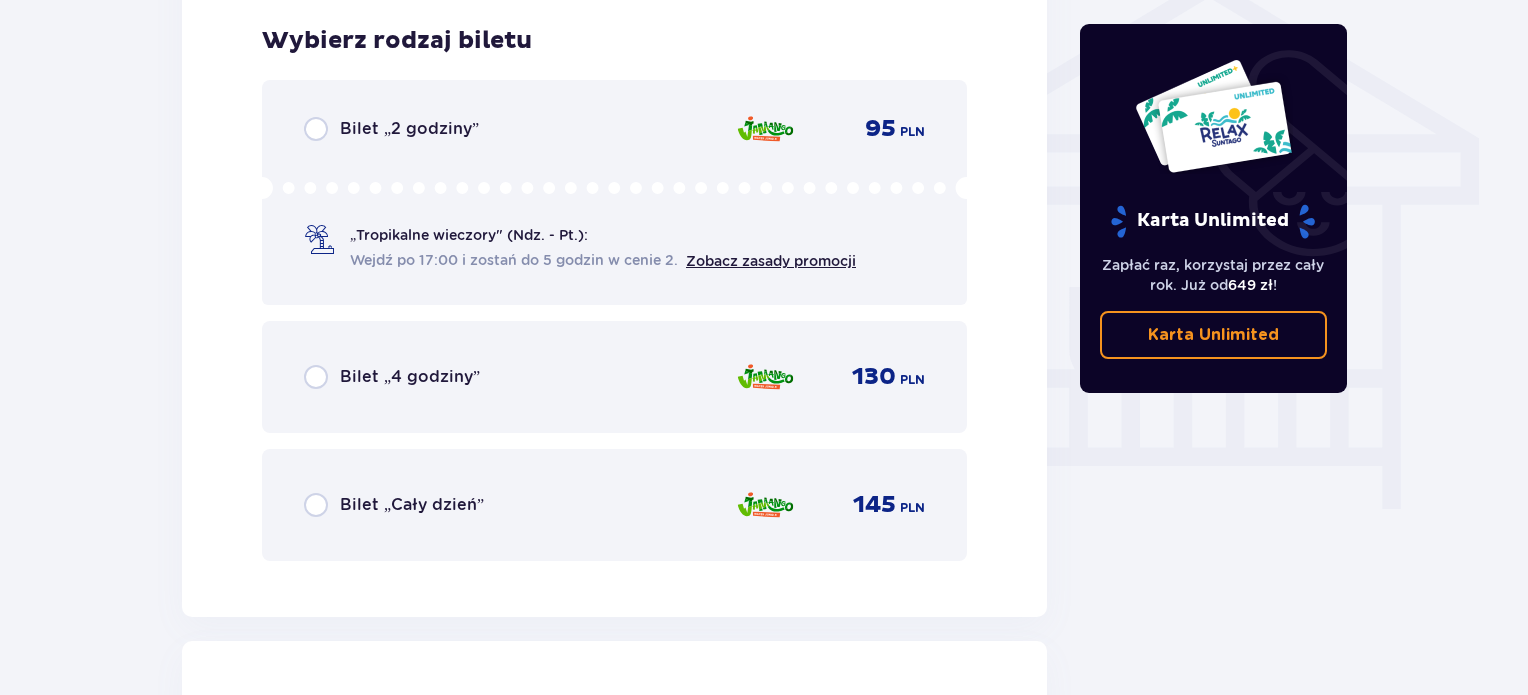 scroll, scrollTop: 1649, scrollLeft: 0, axis: vertical 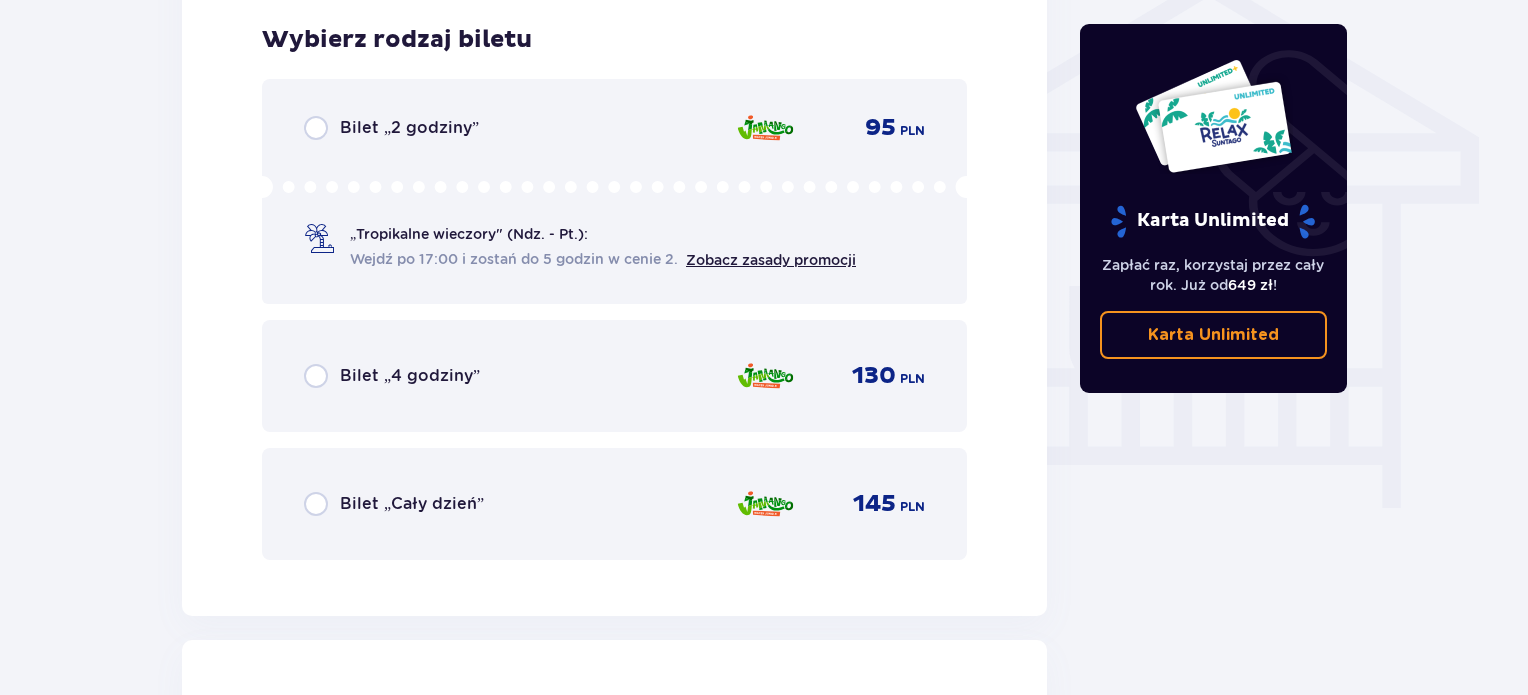 click on "Wejdź po 17:00 i zostań do 5 godzin w cenie 2." at bounding box center [514, 259] 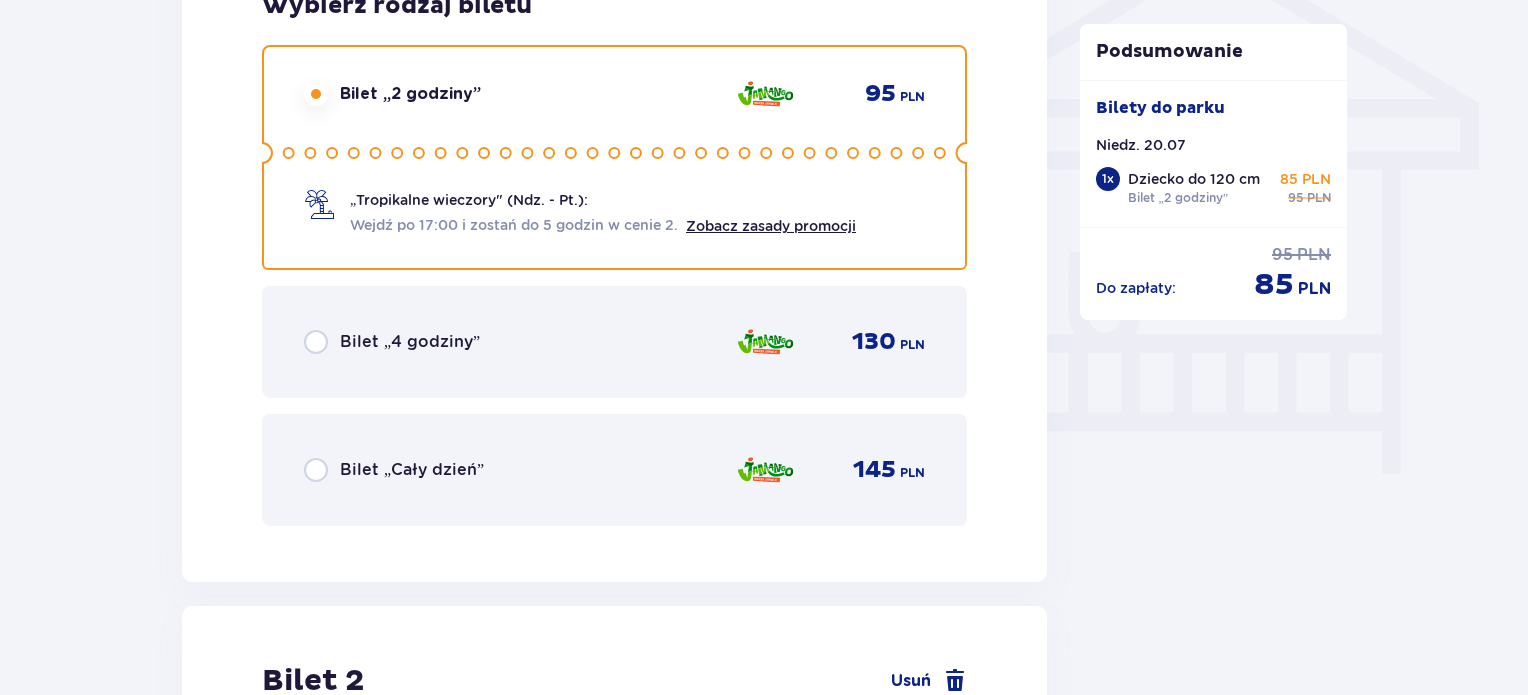 scroll, scrollTop: 1596, scrollLeft: 0, axis: vertical 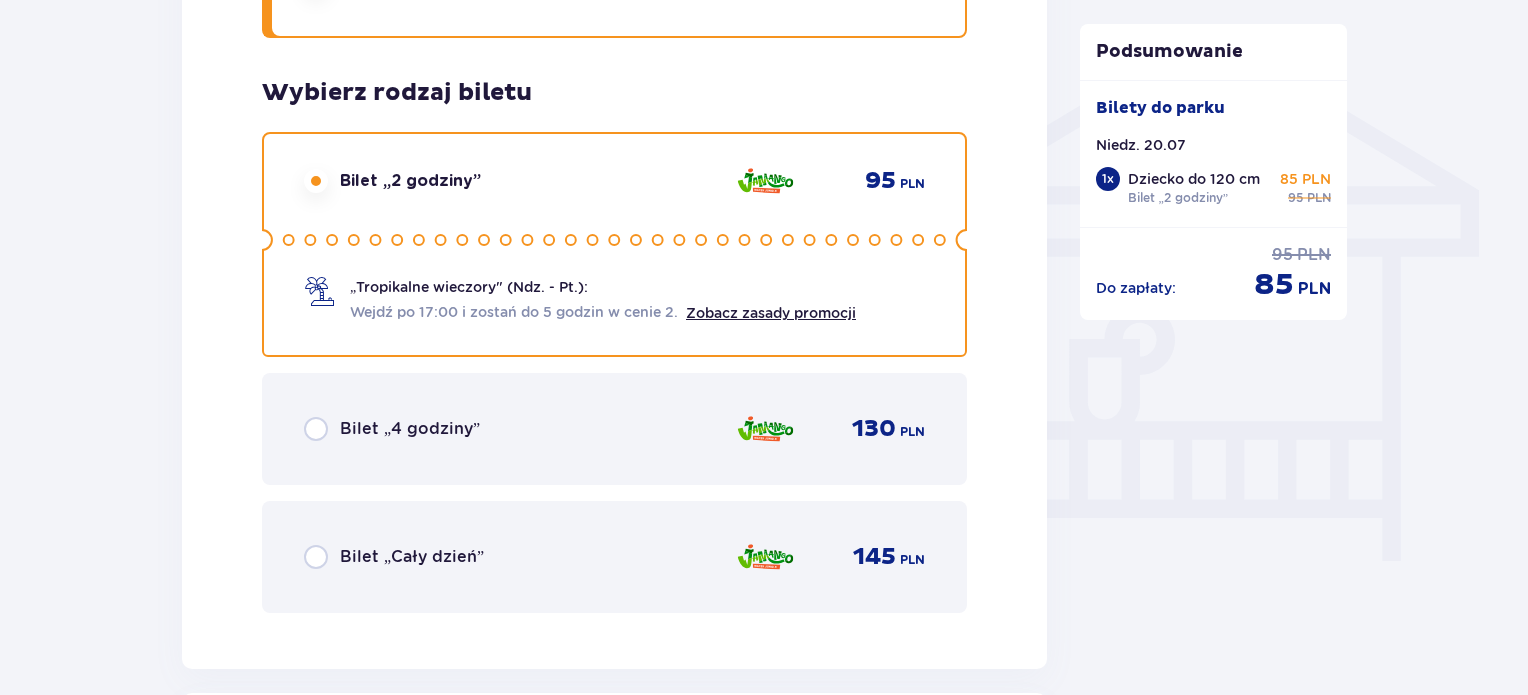 click on "Bilet „Cały dzień” 145 PLN" at bounding box center [614, 557] 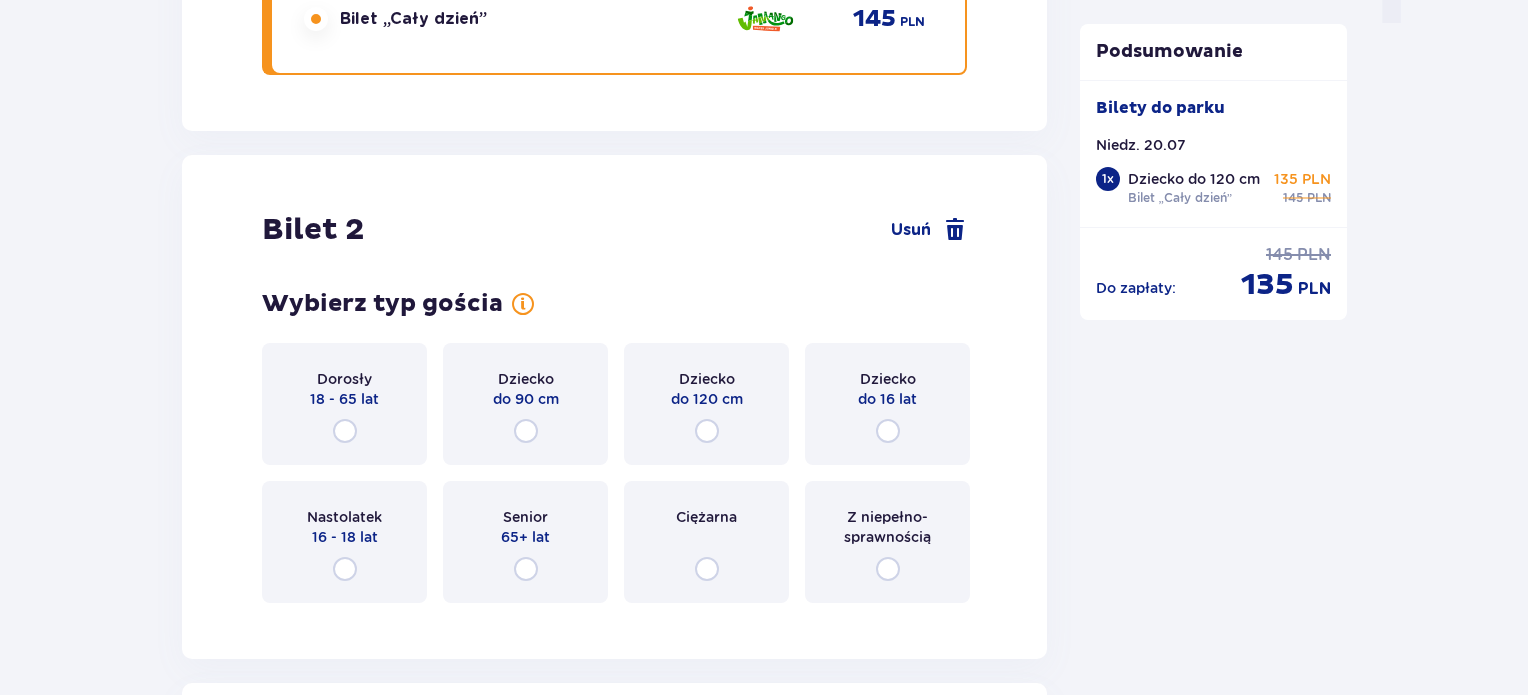 scroll, scrollTop: 2096, scrollLeft: 0, axis: vertical 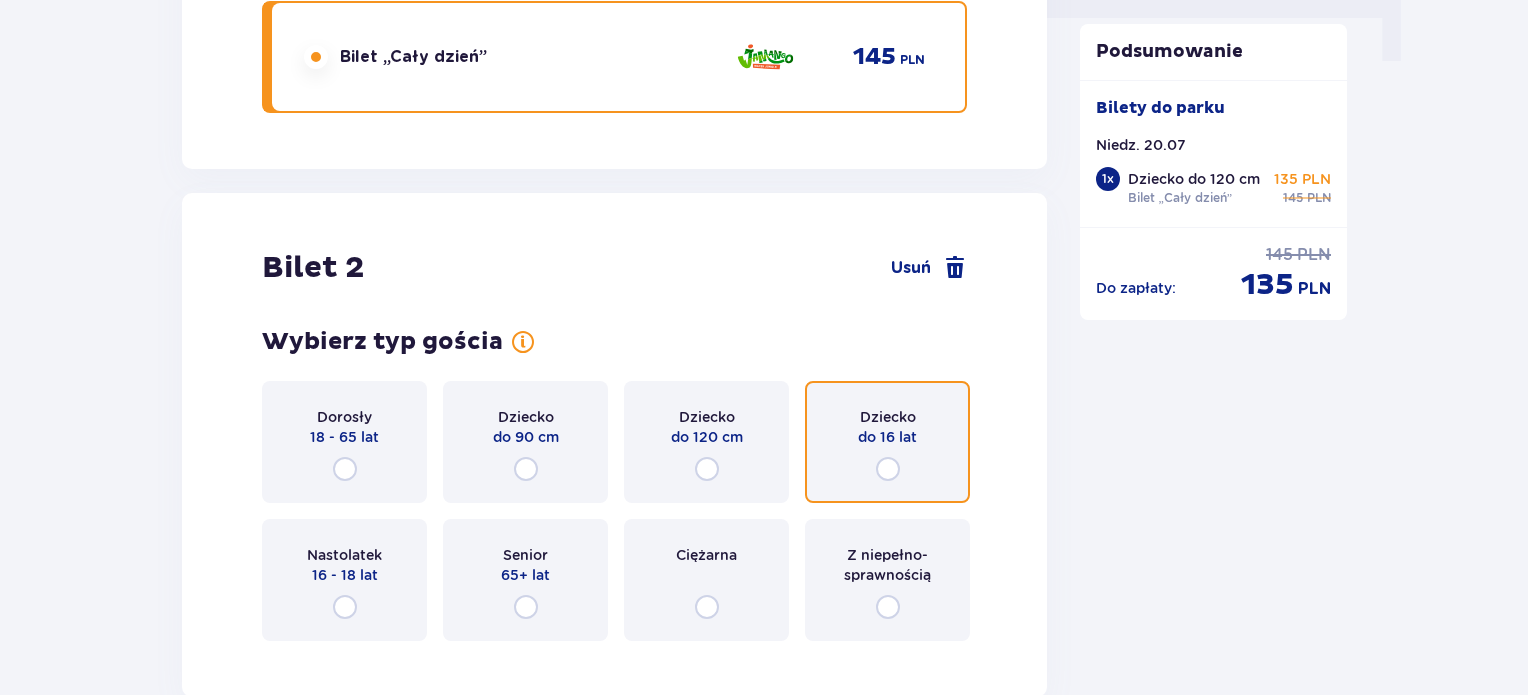 click at bounding box center (888, 469) 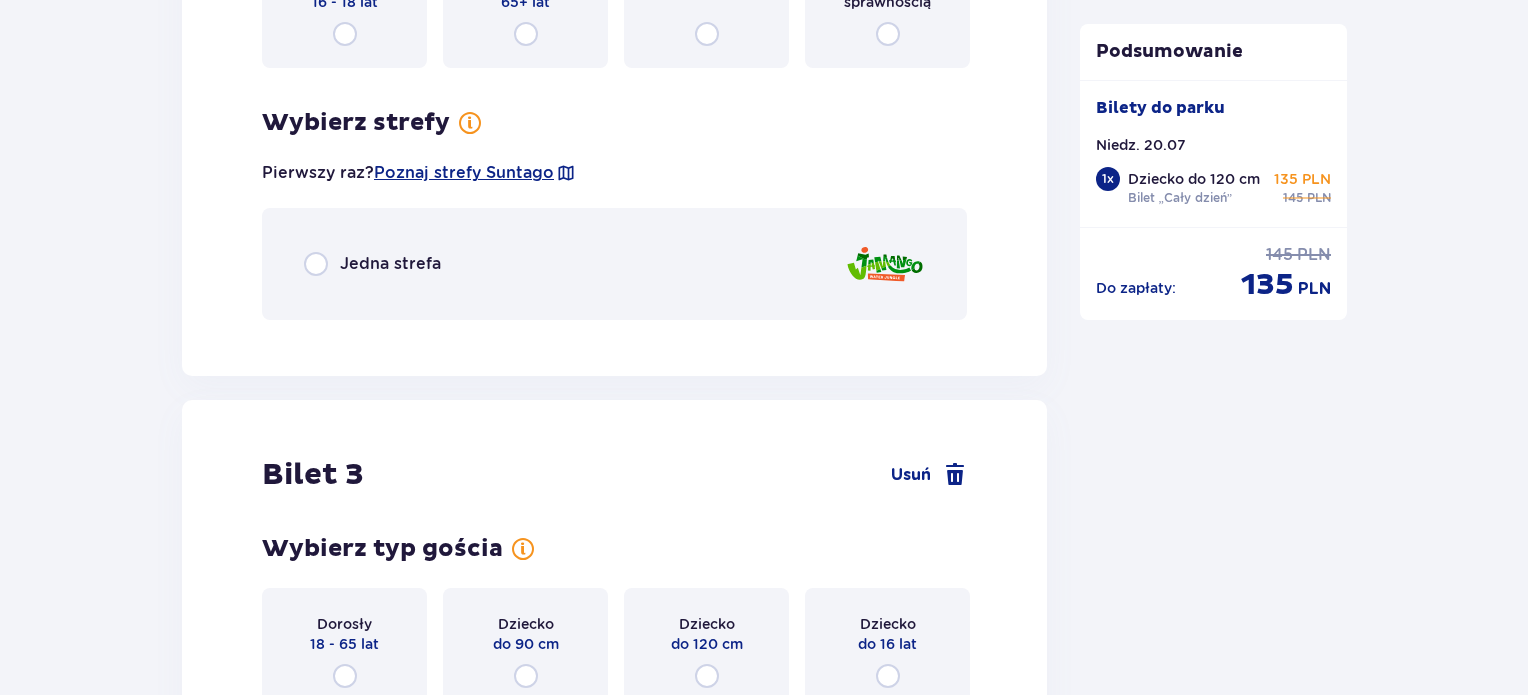 scroll, scrollTop: 2751, scrollLeft: 0, axis: vertical 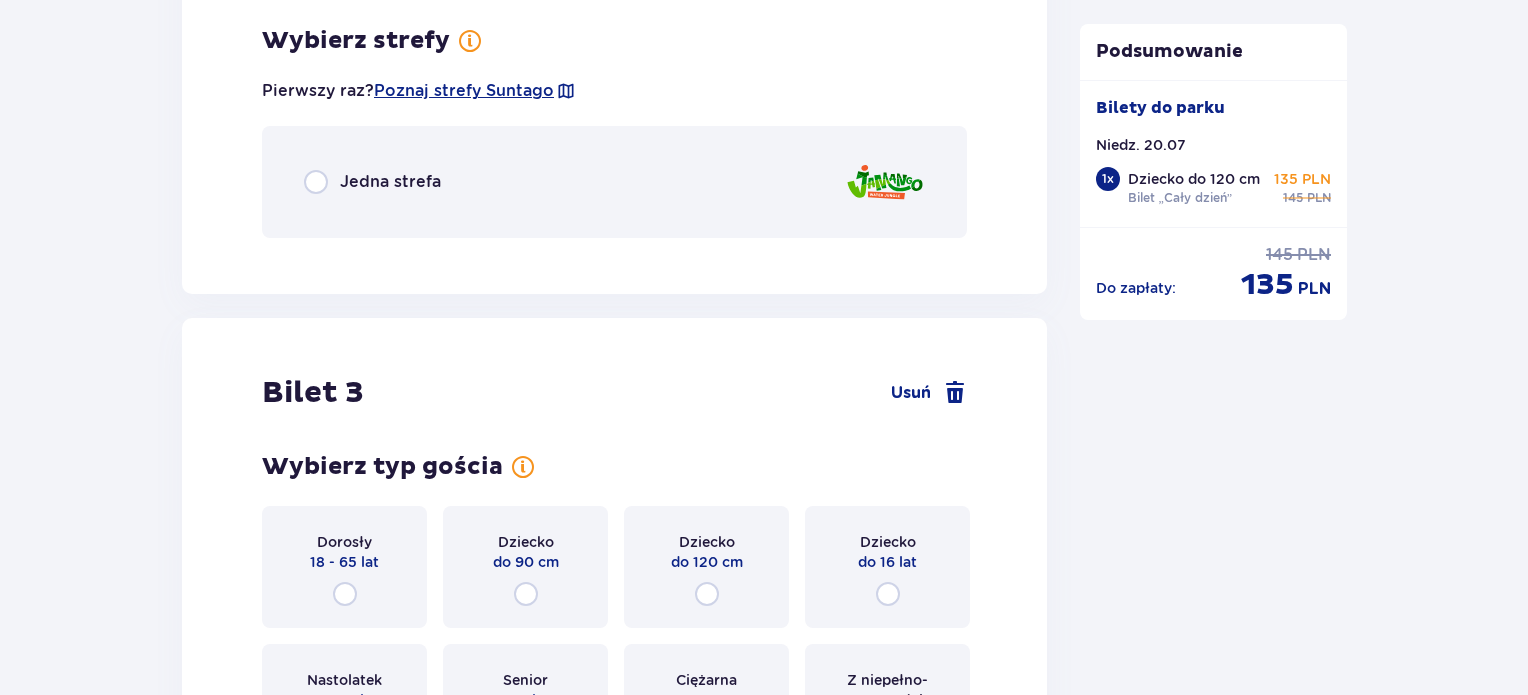 click on "Jedna strefa" at bounding box center (390, 182) 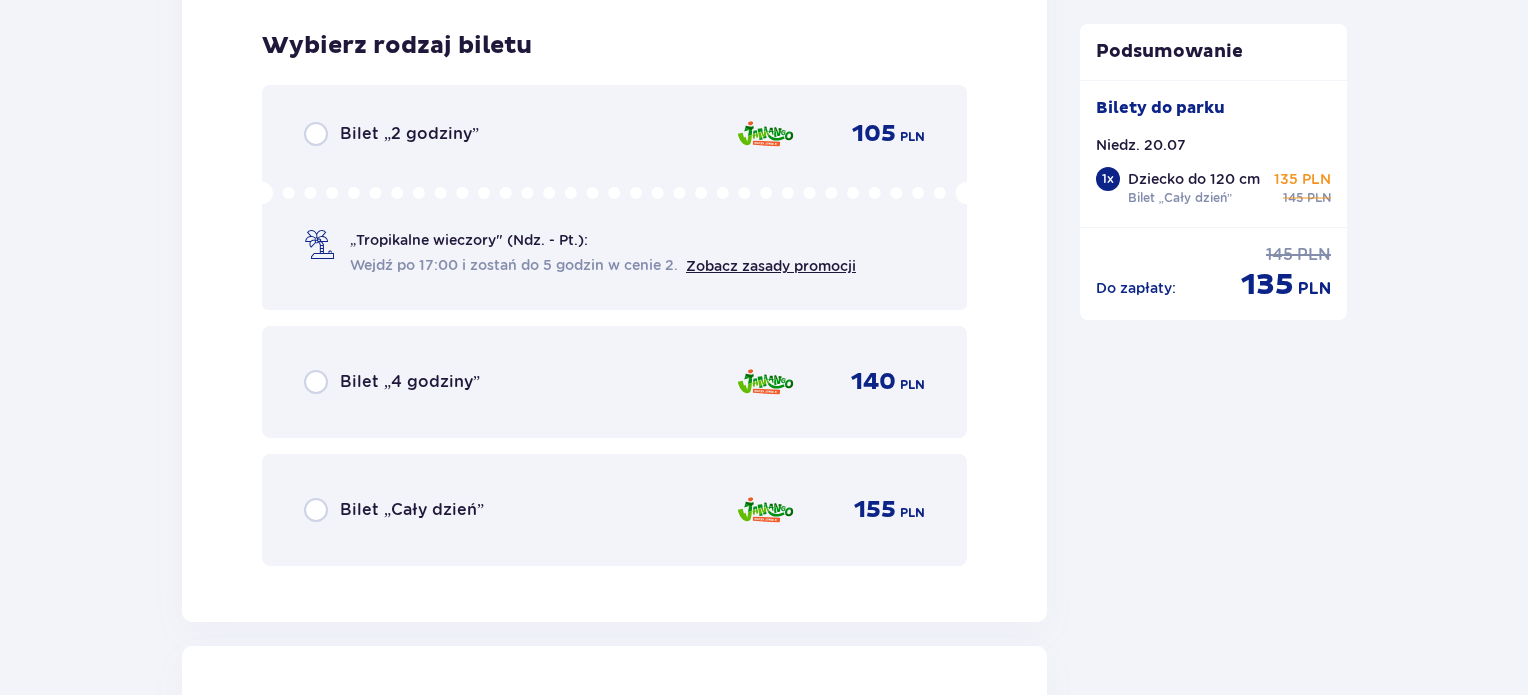 scroll, scrollTop: 3003, scrollLeft: 0, axis: vertical 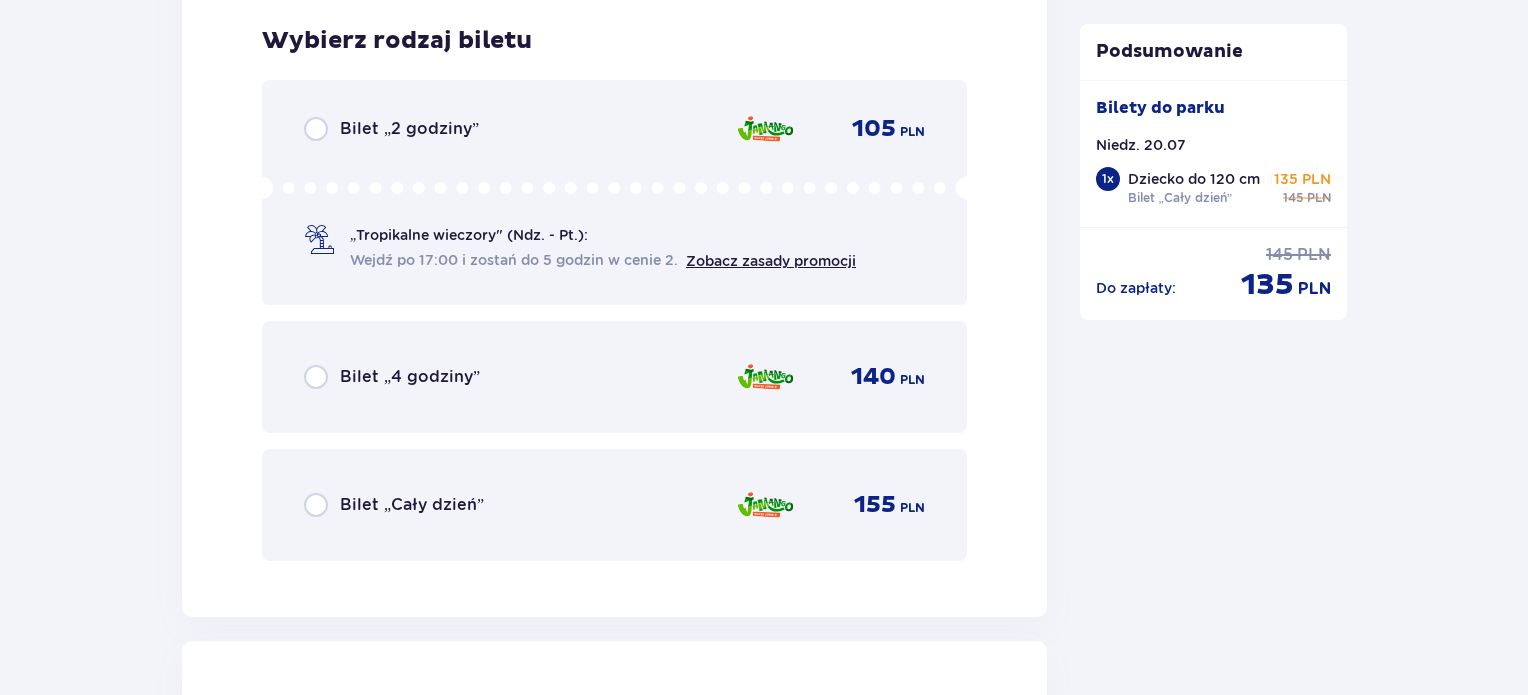 click on "Bilet „Cały dzień” 155 PLN" at bounding box center (614, 505) 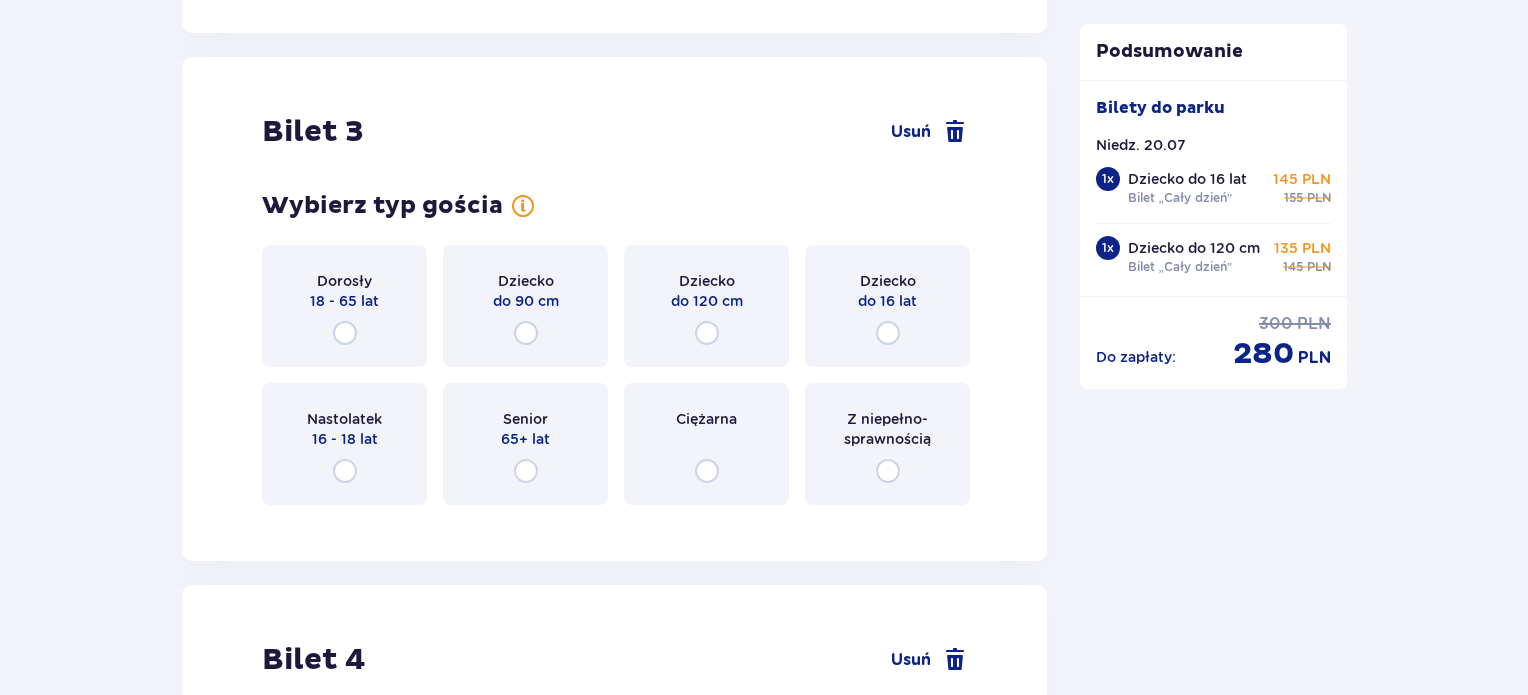 scroll, scrollTop: 3617, scrollLeft: 0, axis: vertical 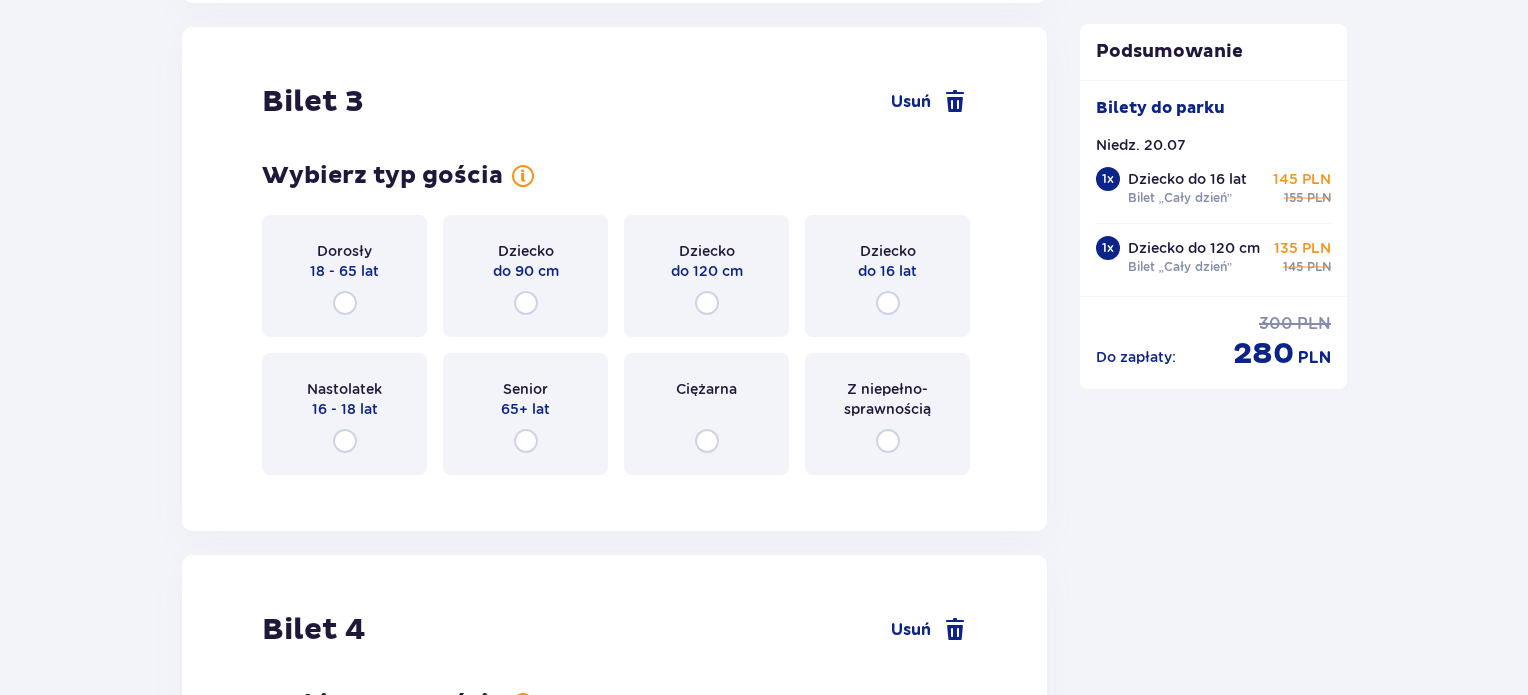 click on "Senior 65+ lat" at bounding box center [525, 414] 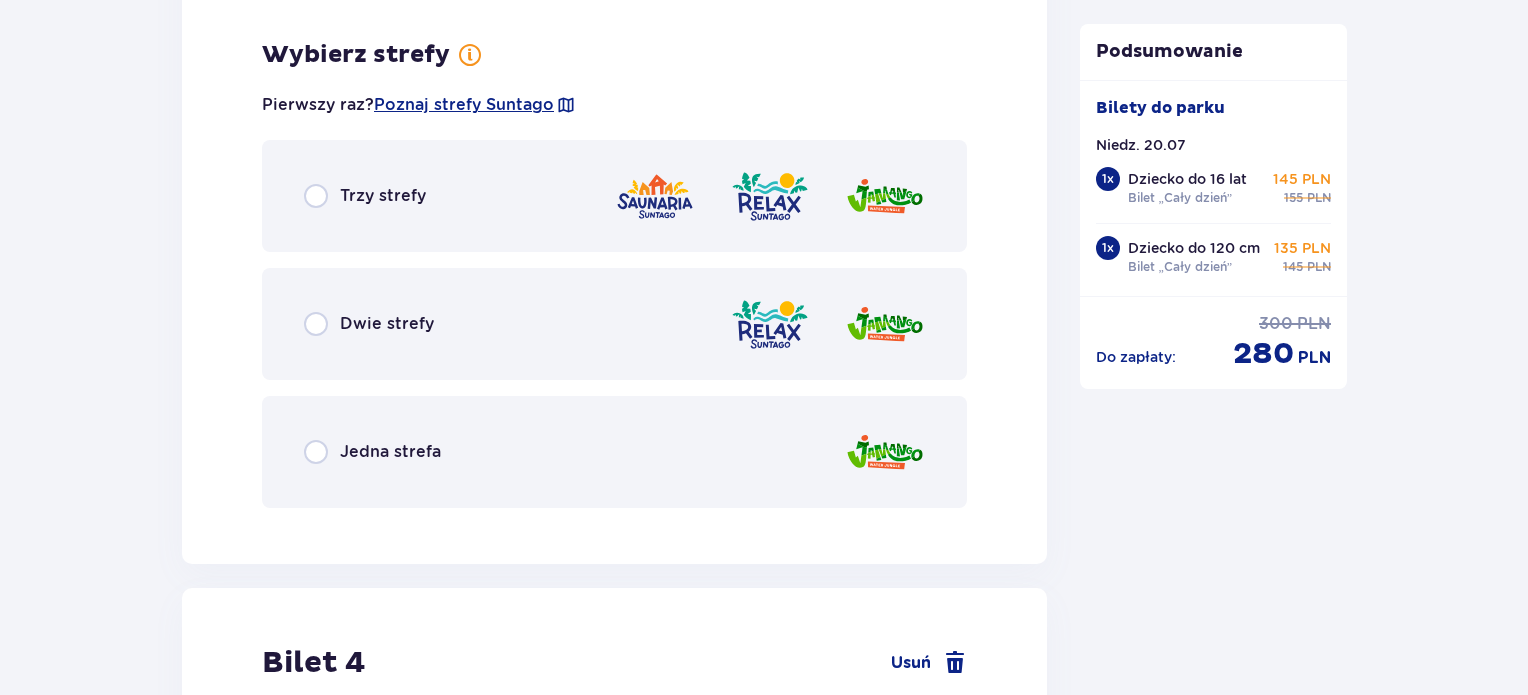 scroll, scrollTop: 4105, scrollLeft: 0, axis: vertical 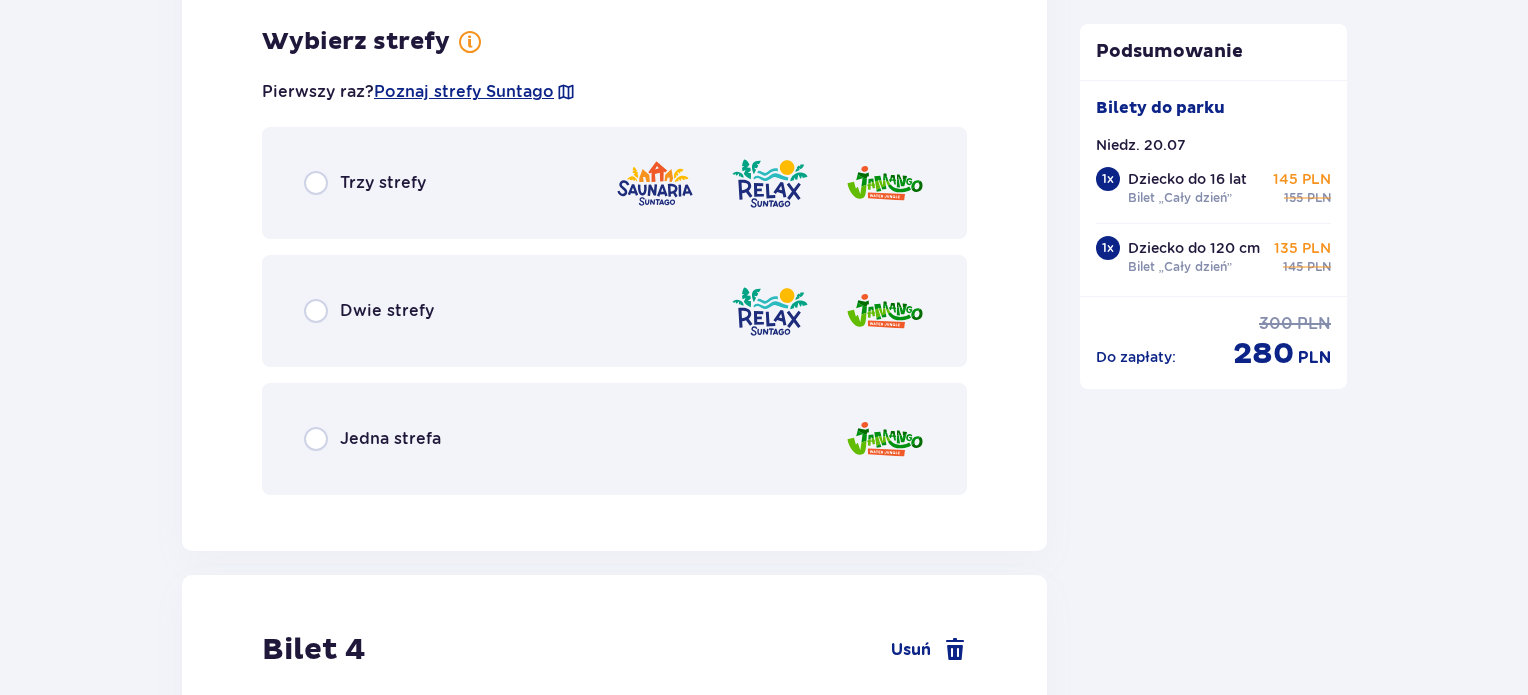 click on "Jedna strefa" at bounding box center (614, 439) 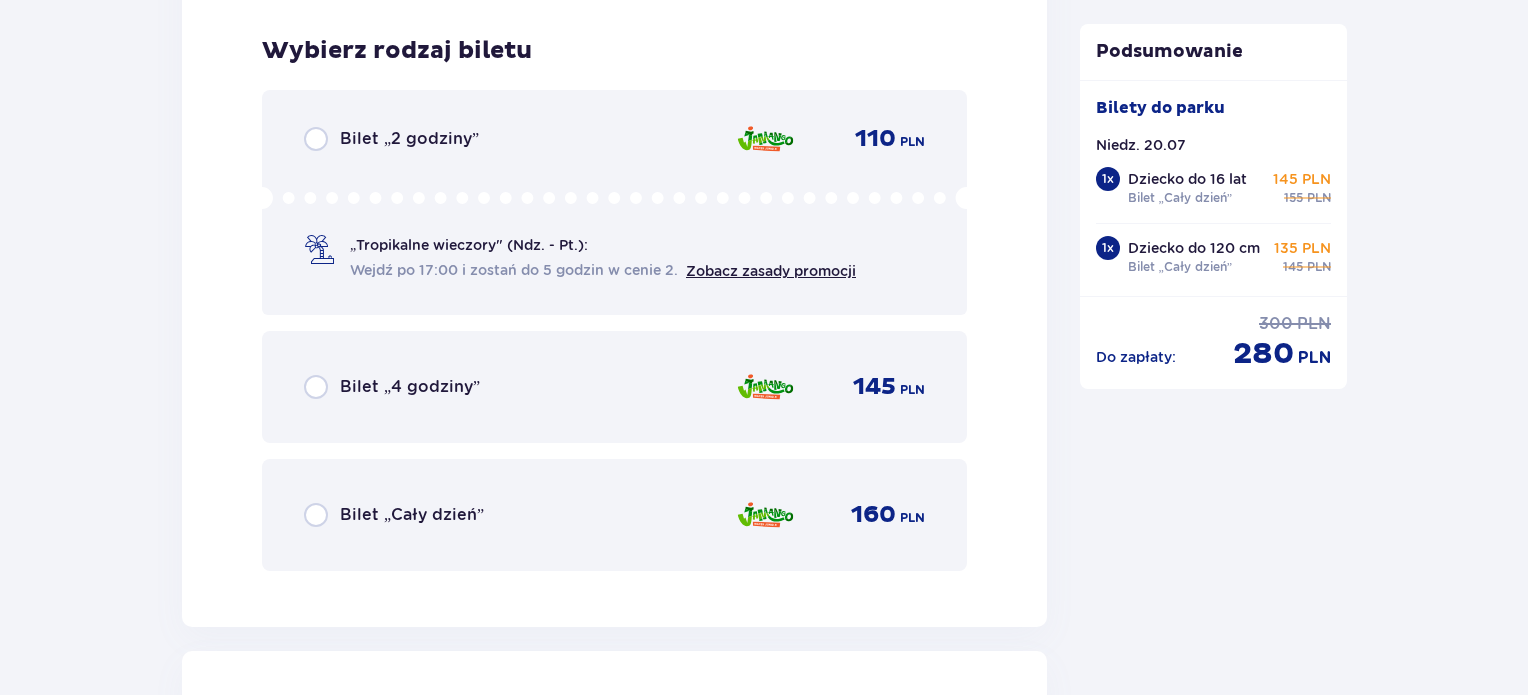 scroll, scrollTop: 4613, scrollLeft: 0, axis: vertical 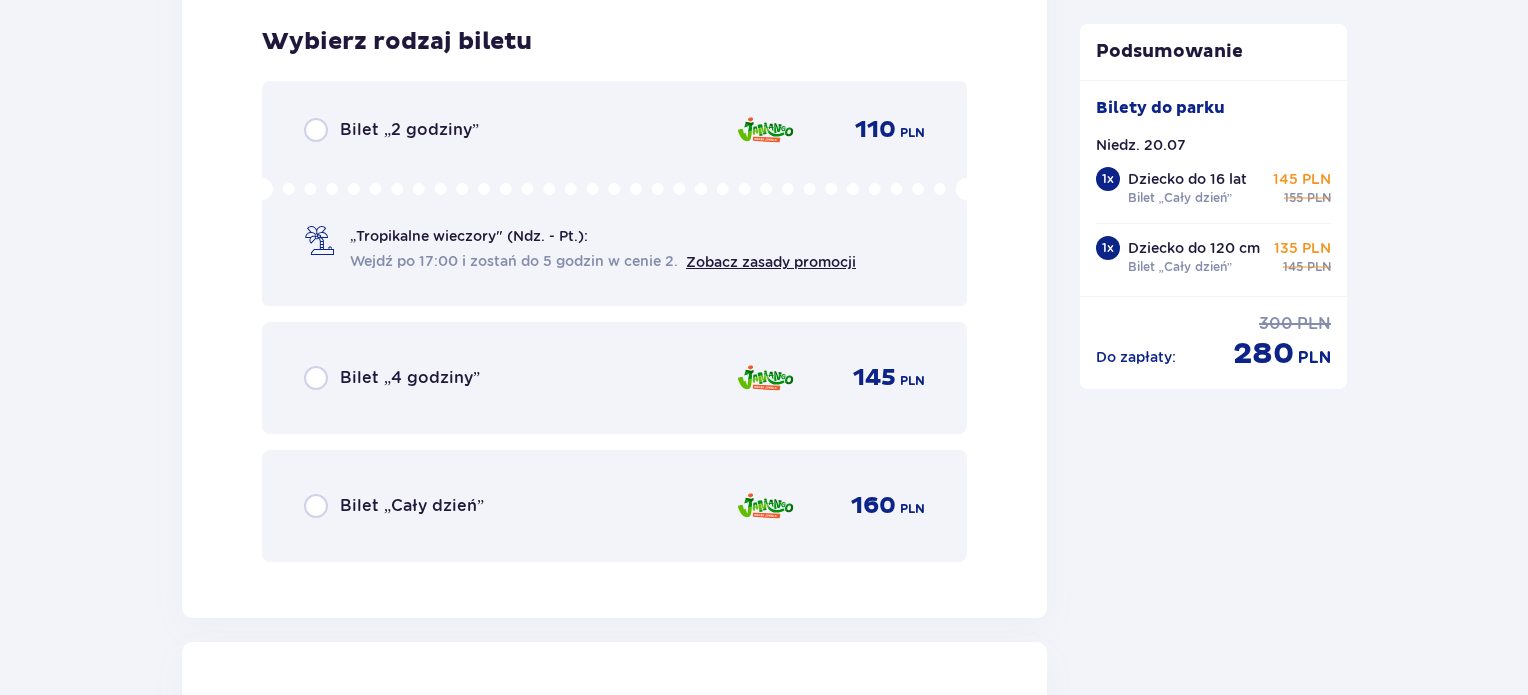 click on "Bilet „Cały dzień” 160 PLN" at bounding box center [614, 506] 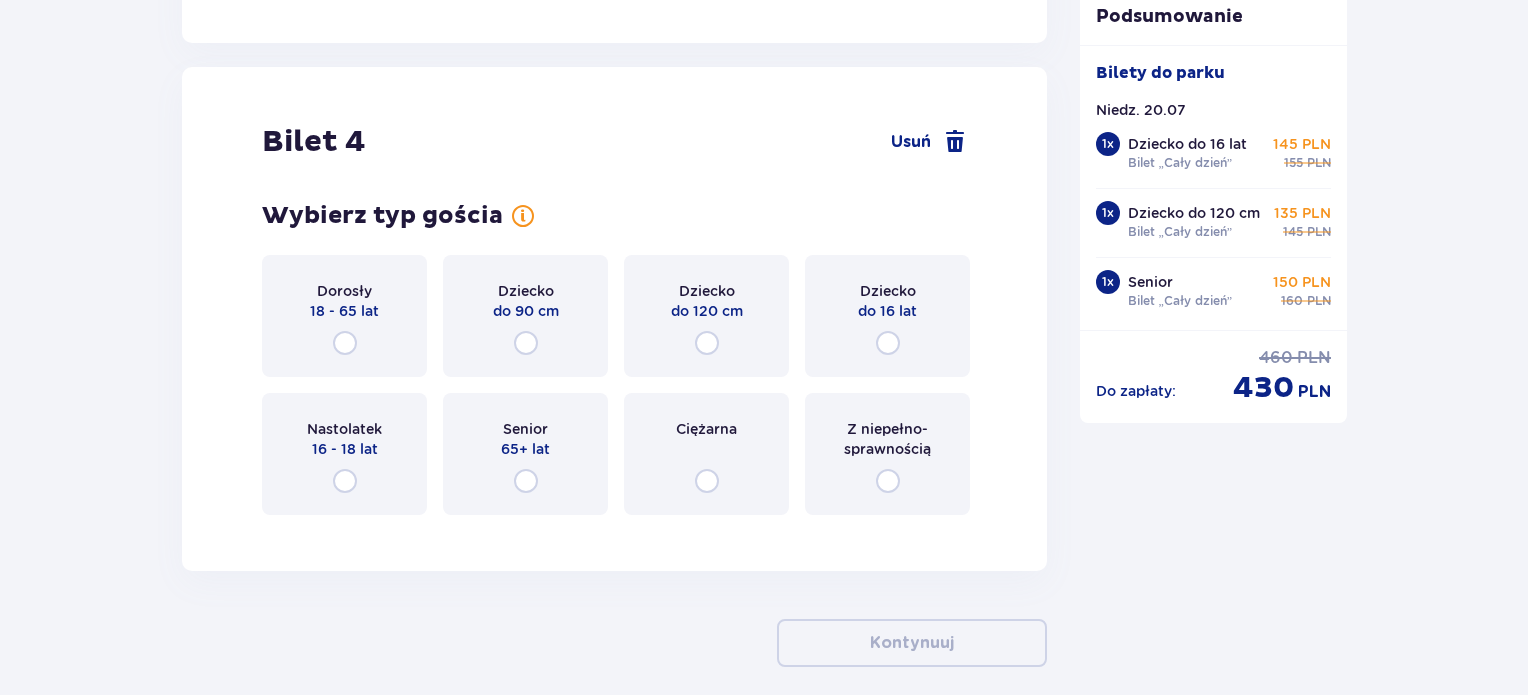 scroll, scrollTop: 5228, scrollLeft: 0, axis: vertical 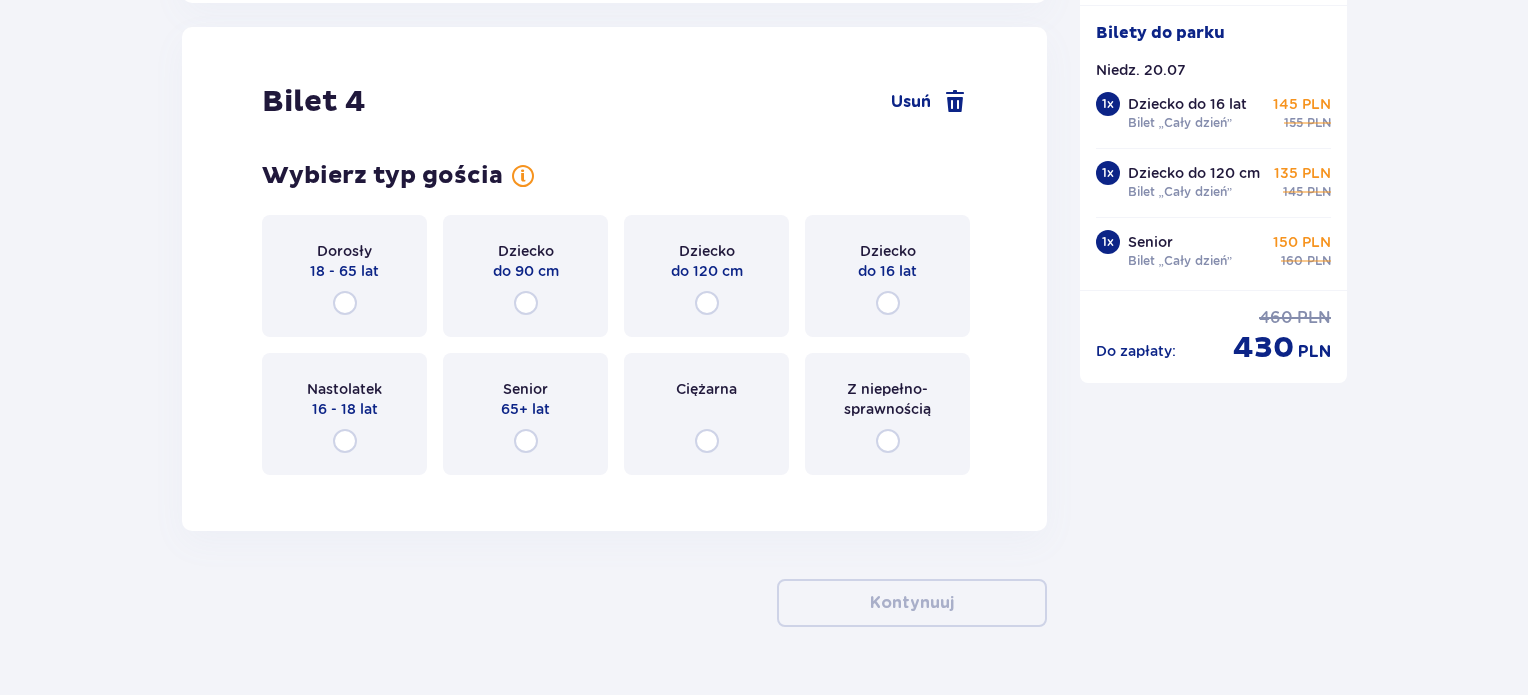click on "Dorosły 18 - 65 lat" at bounding box center (344, 276) 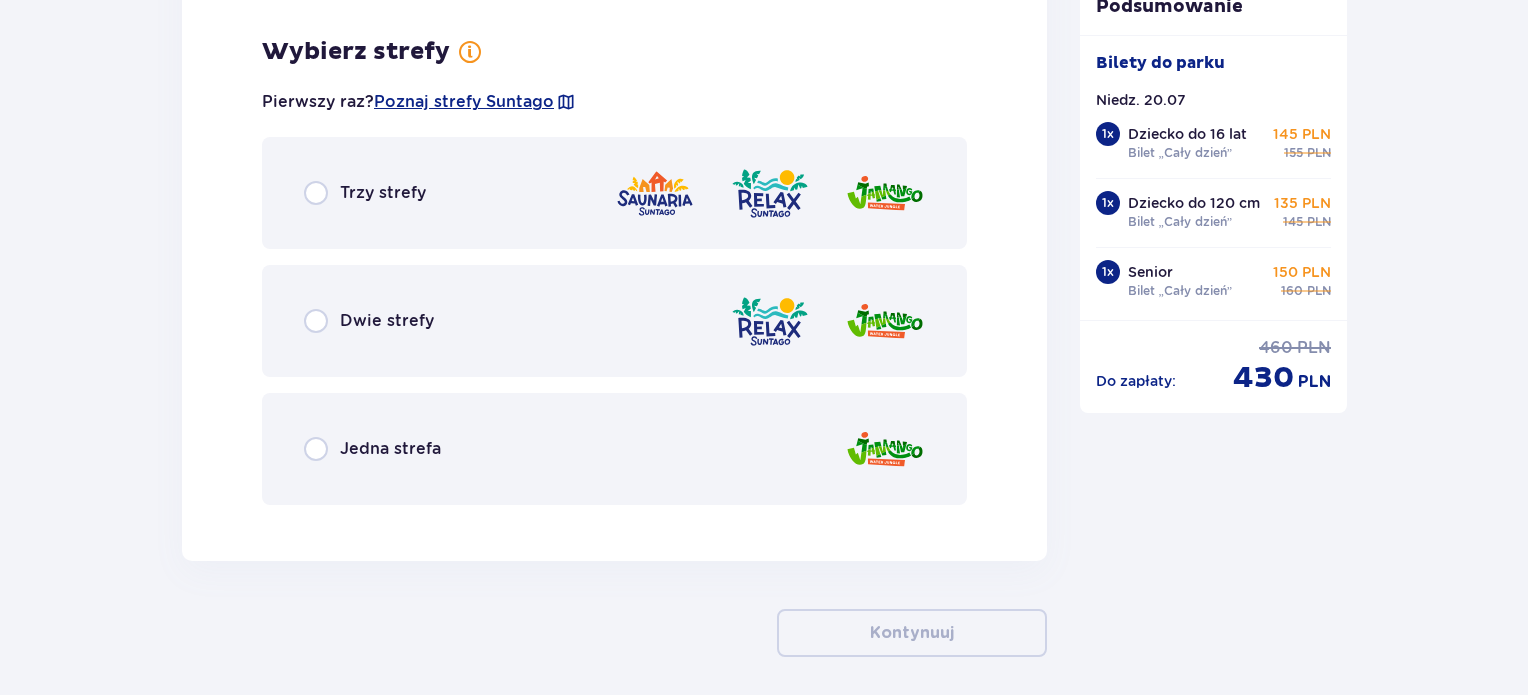 scroll, scrollTop: 5716, scrollLeft: 0, axis: vertical 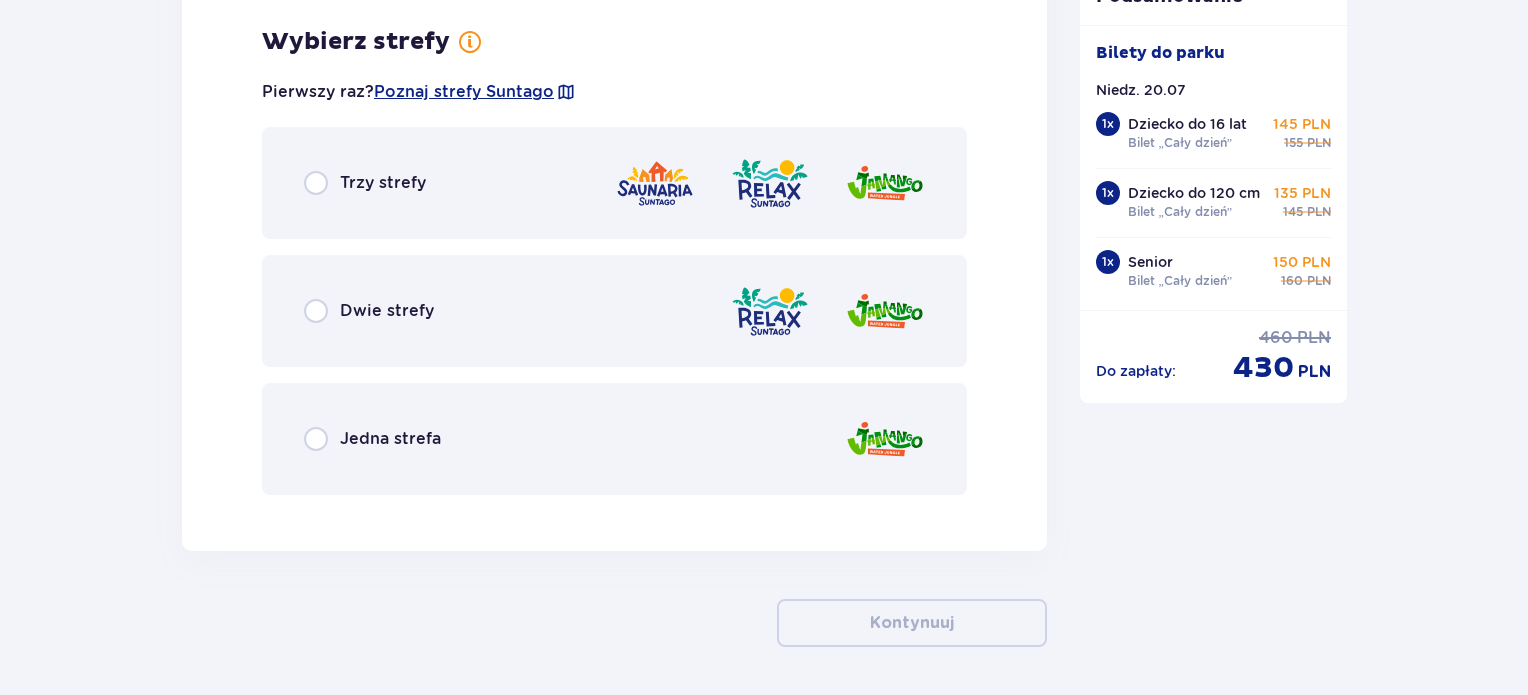 click on "Jedna strefa" at bounding box center (614, 439) 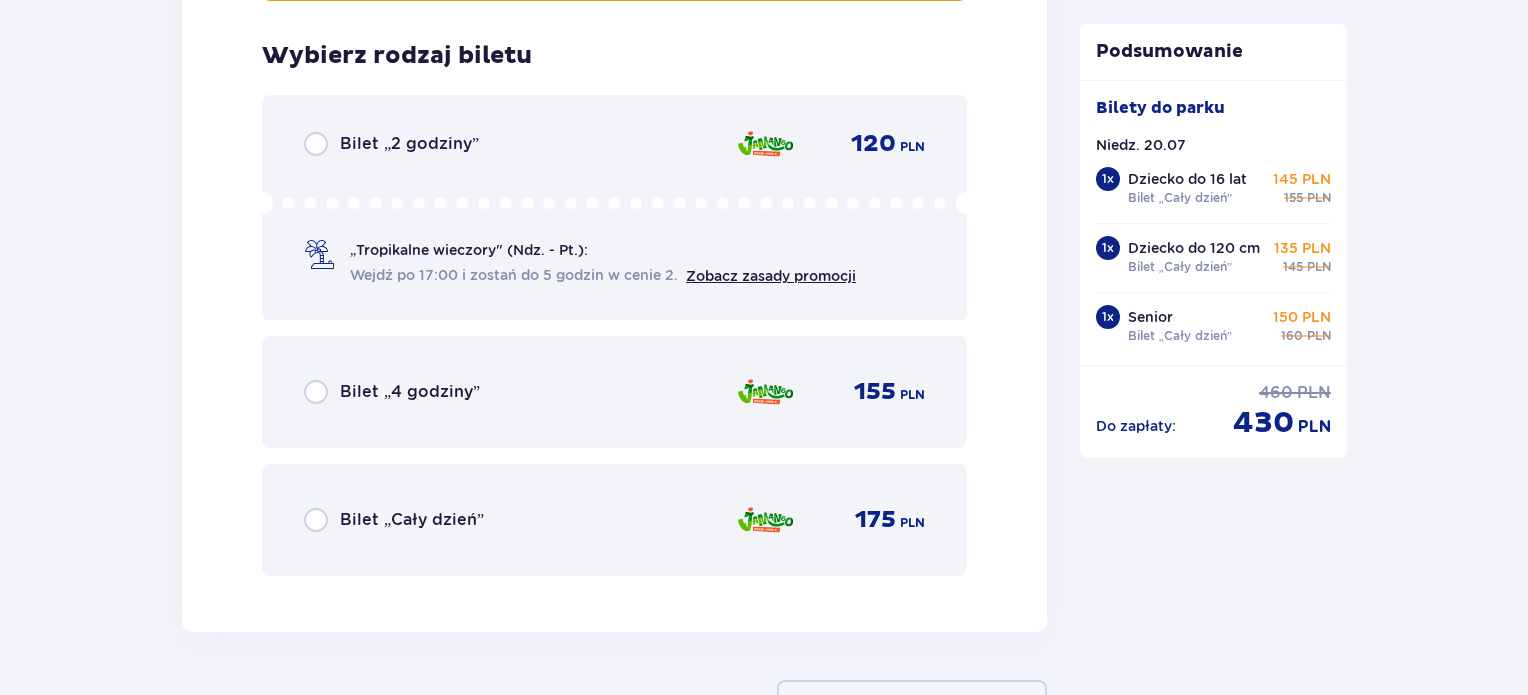 scroll, scrollTop: 6224, scrollLeft: 0, axis: vertical 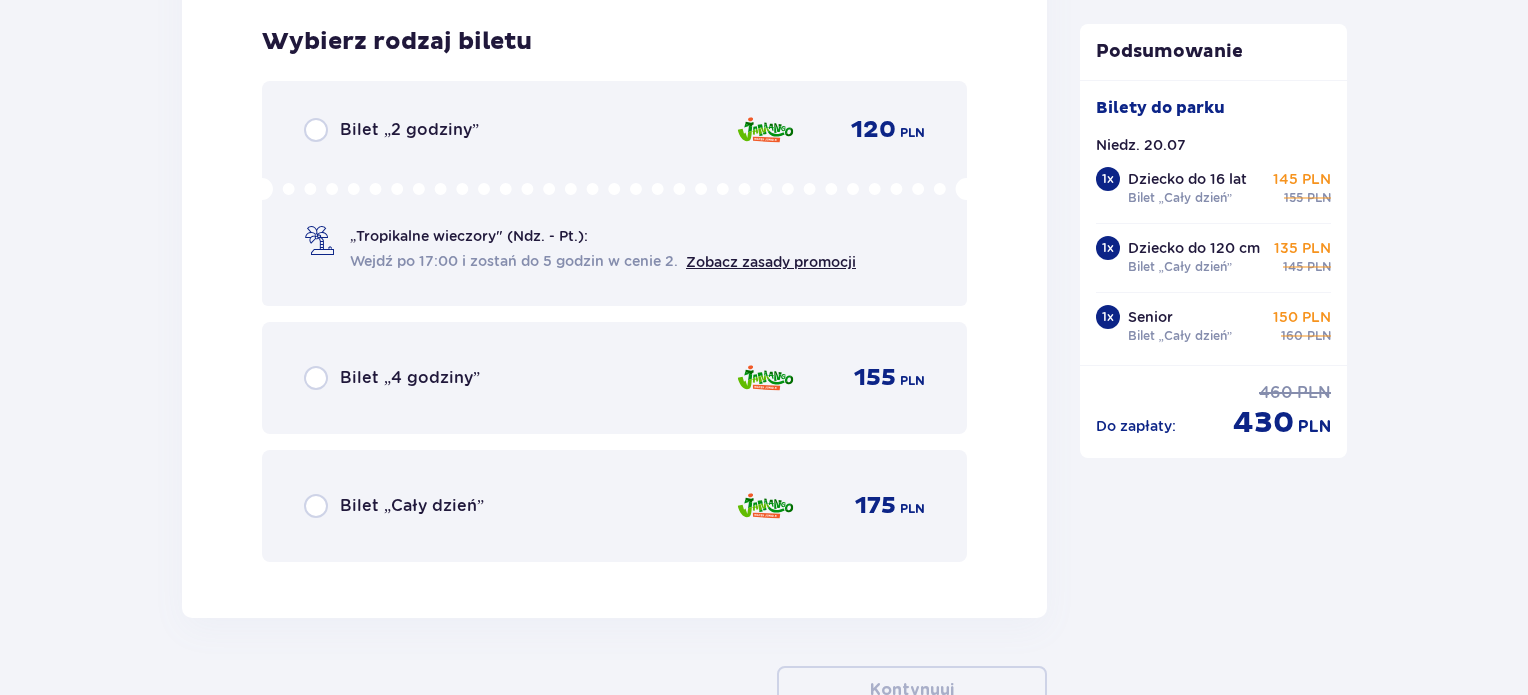 click on "Bilet „Cały dzień”" at bounding box center (412, 506) 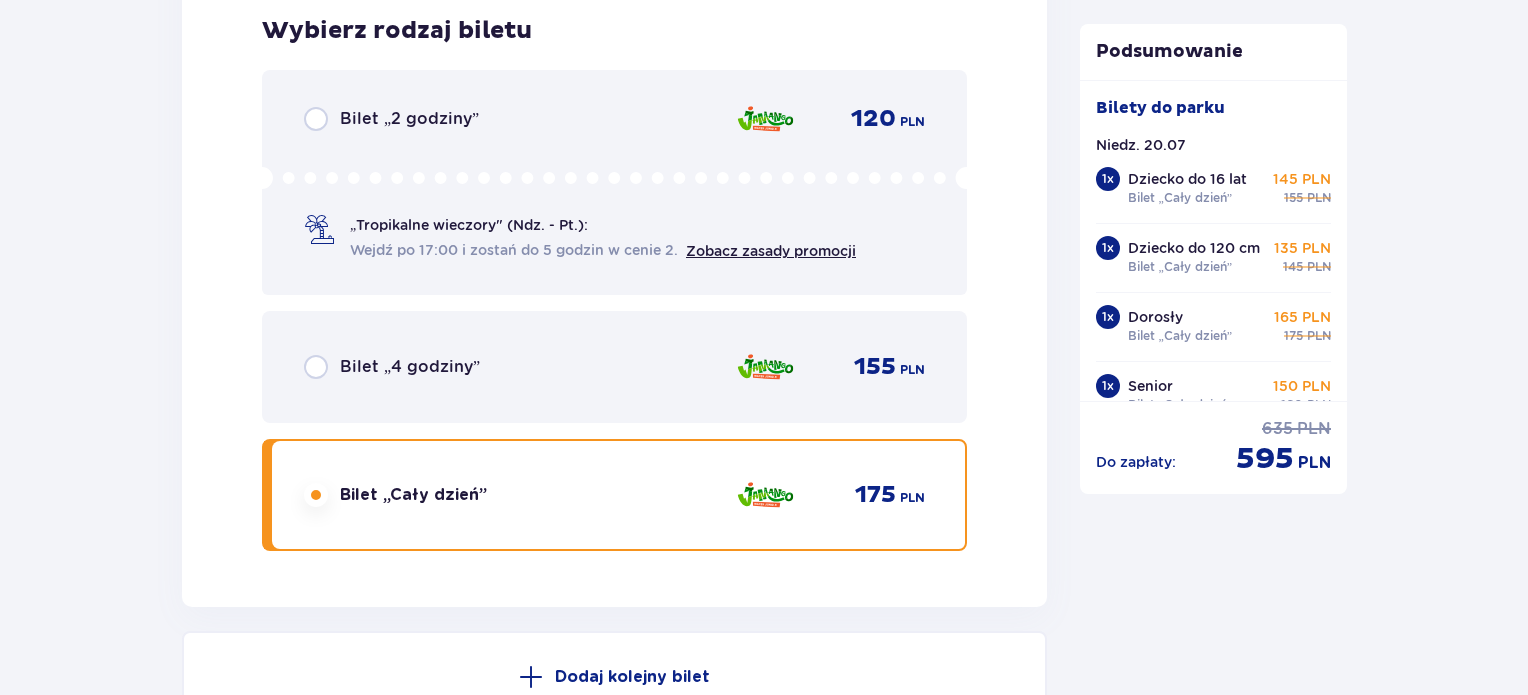 scroll, scrollTop: 6228, scrollLeft: 0, axis: vertical 